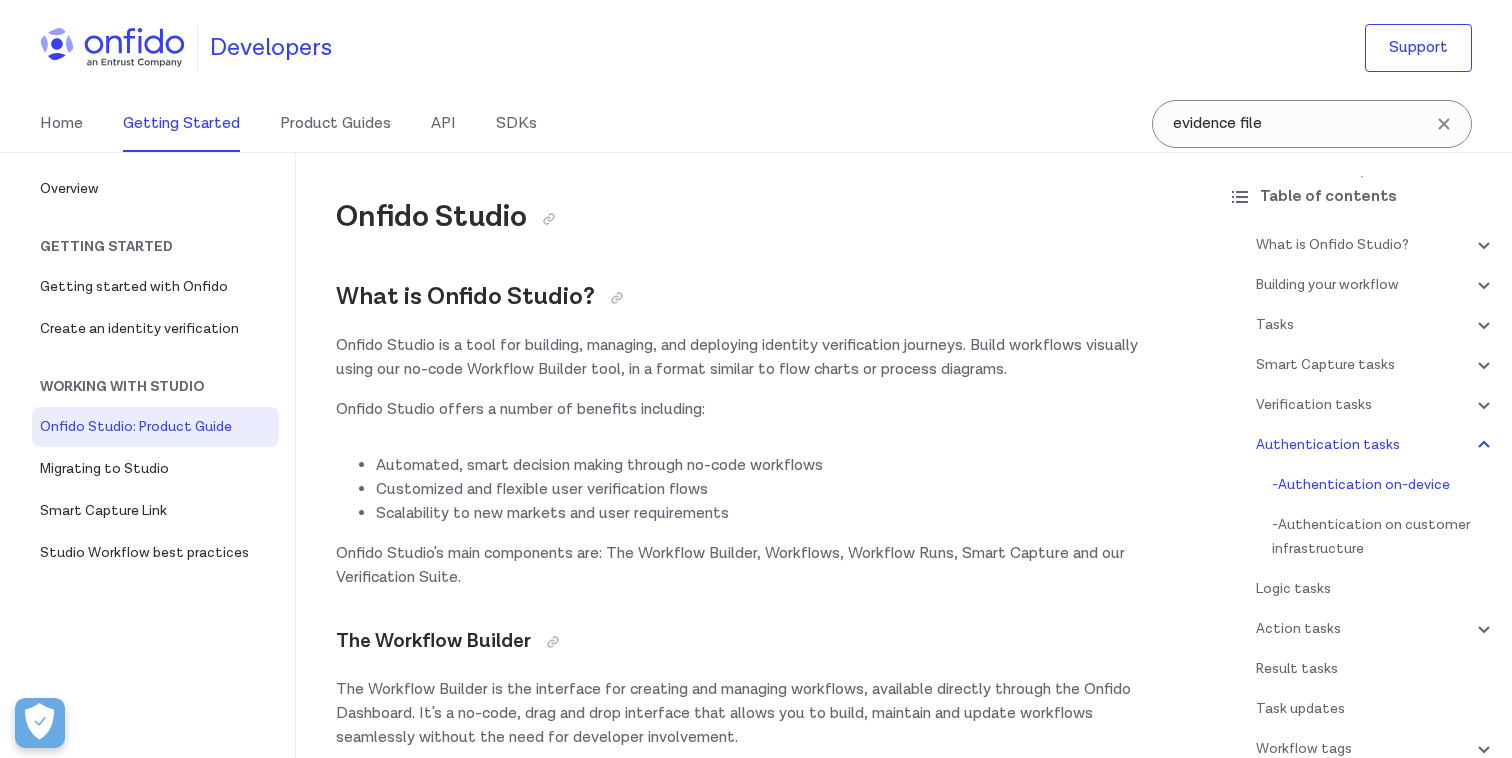 scroll, scrollTop: 21525, scrollLeft: 0, axis: vertical 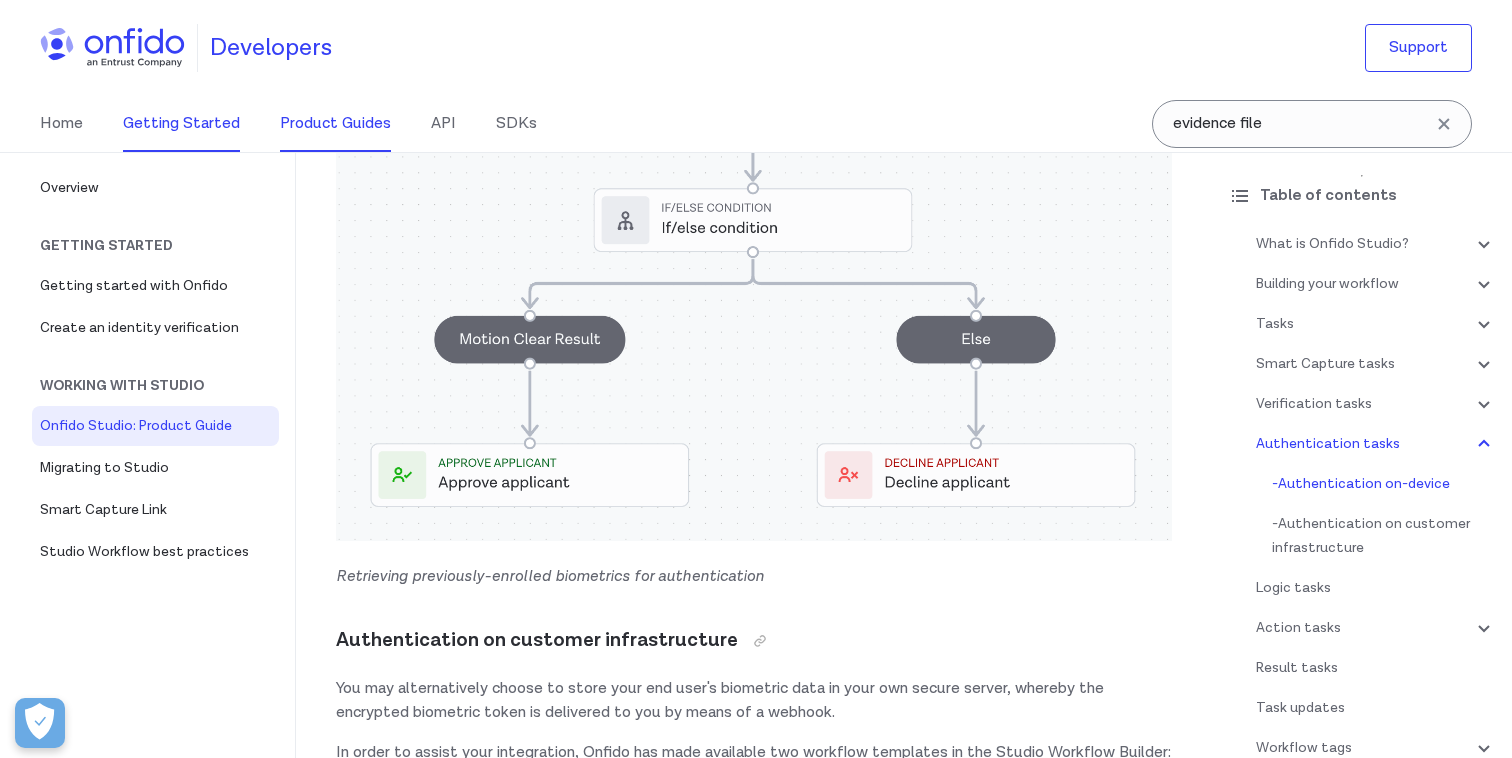 click on "Product Guides" at bounding box center (335, 124) 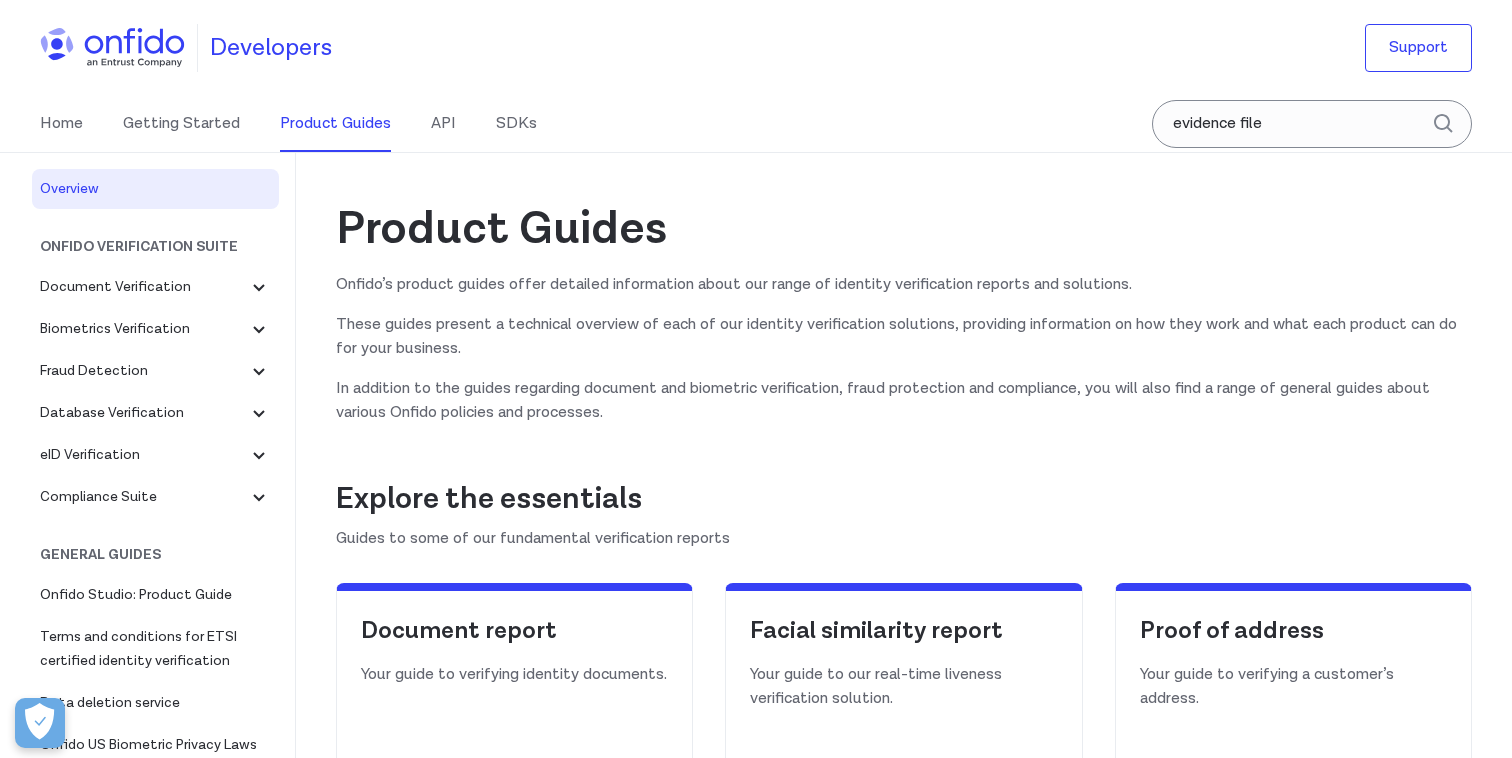 scroll, scrollTop: 0, scrollLeft: 0, axis: both 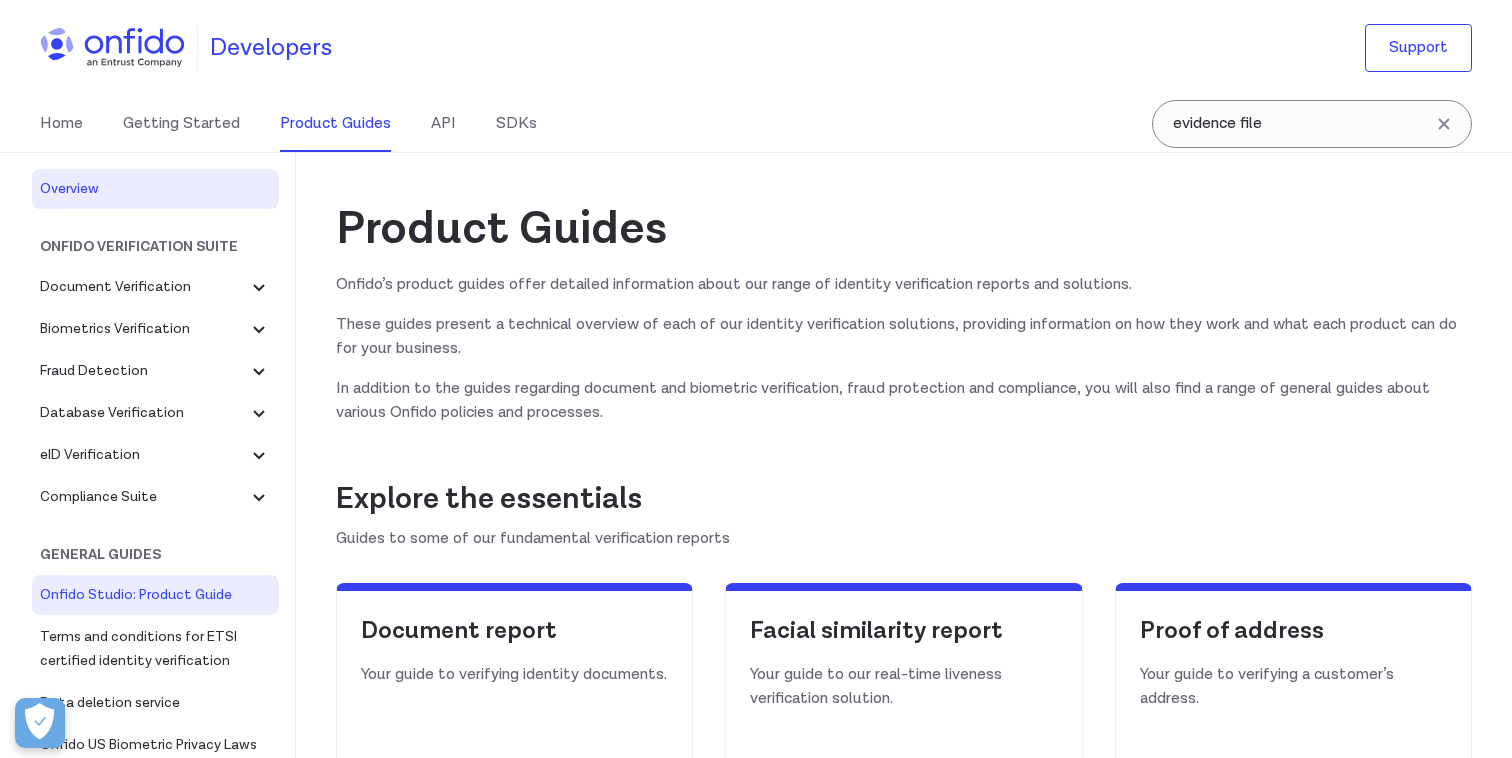 click on "Onfido Studio: Product Guide" at bounding box center (155, 595) 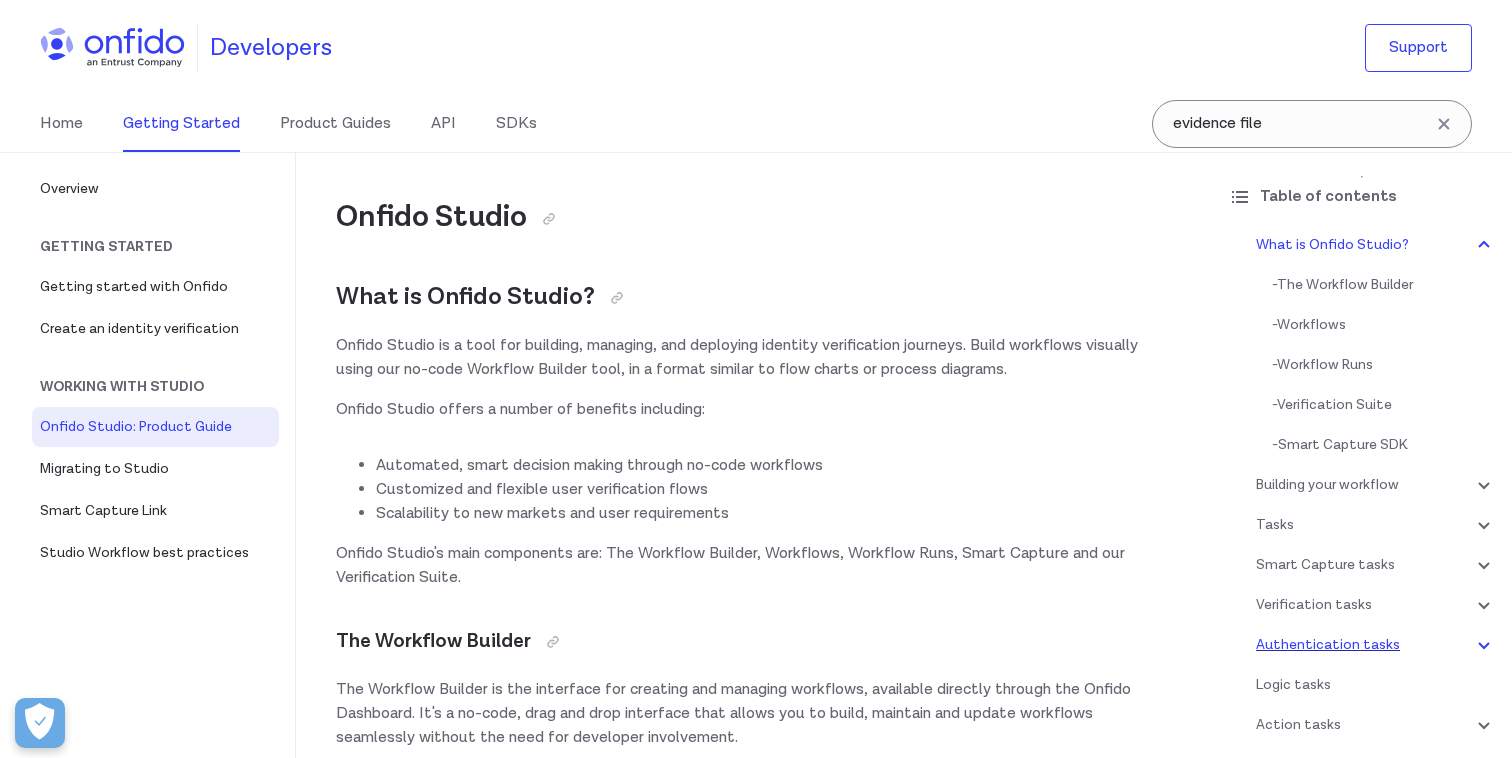 click on "Authentication tasks" at bounding box center [1376, 645] 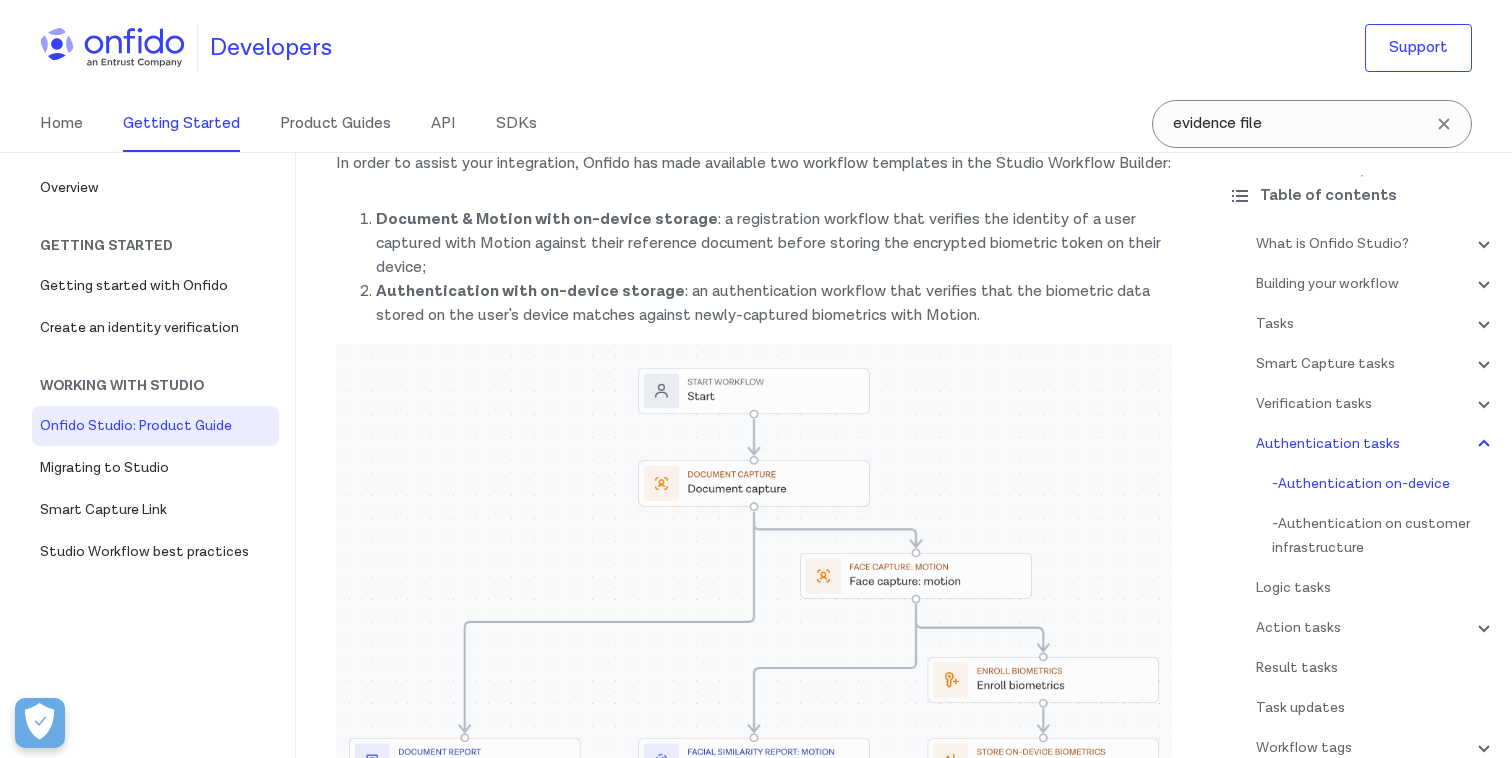 scroll, scrollTop: 19193, scrollLeft: 0, axis: vertical 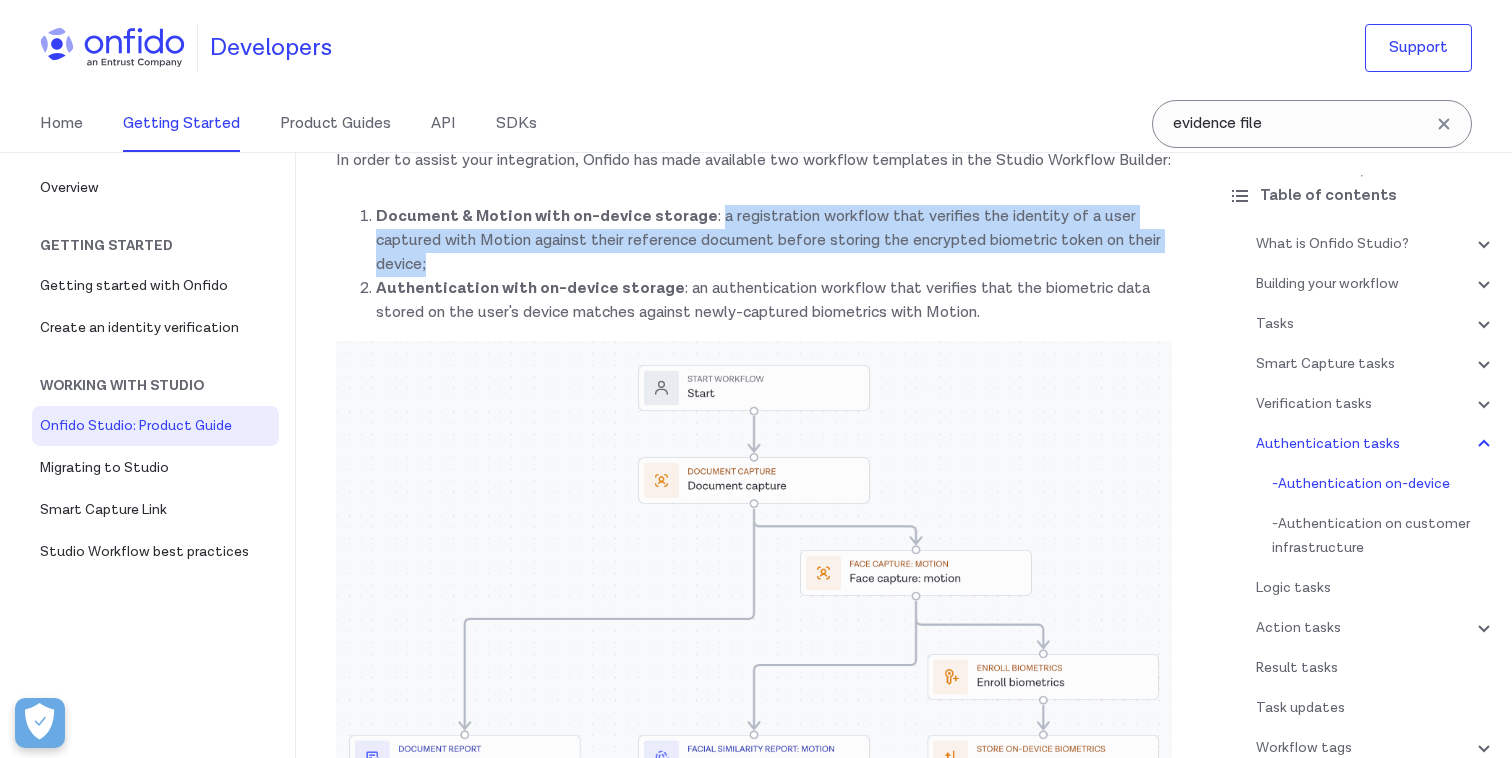drag, startPoint x: 708, startPoint y: 191, endPoint x: 681, endPoint y: 238, distance: 54.20332 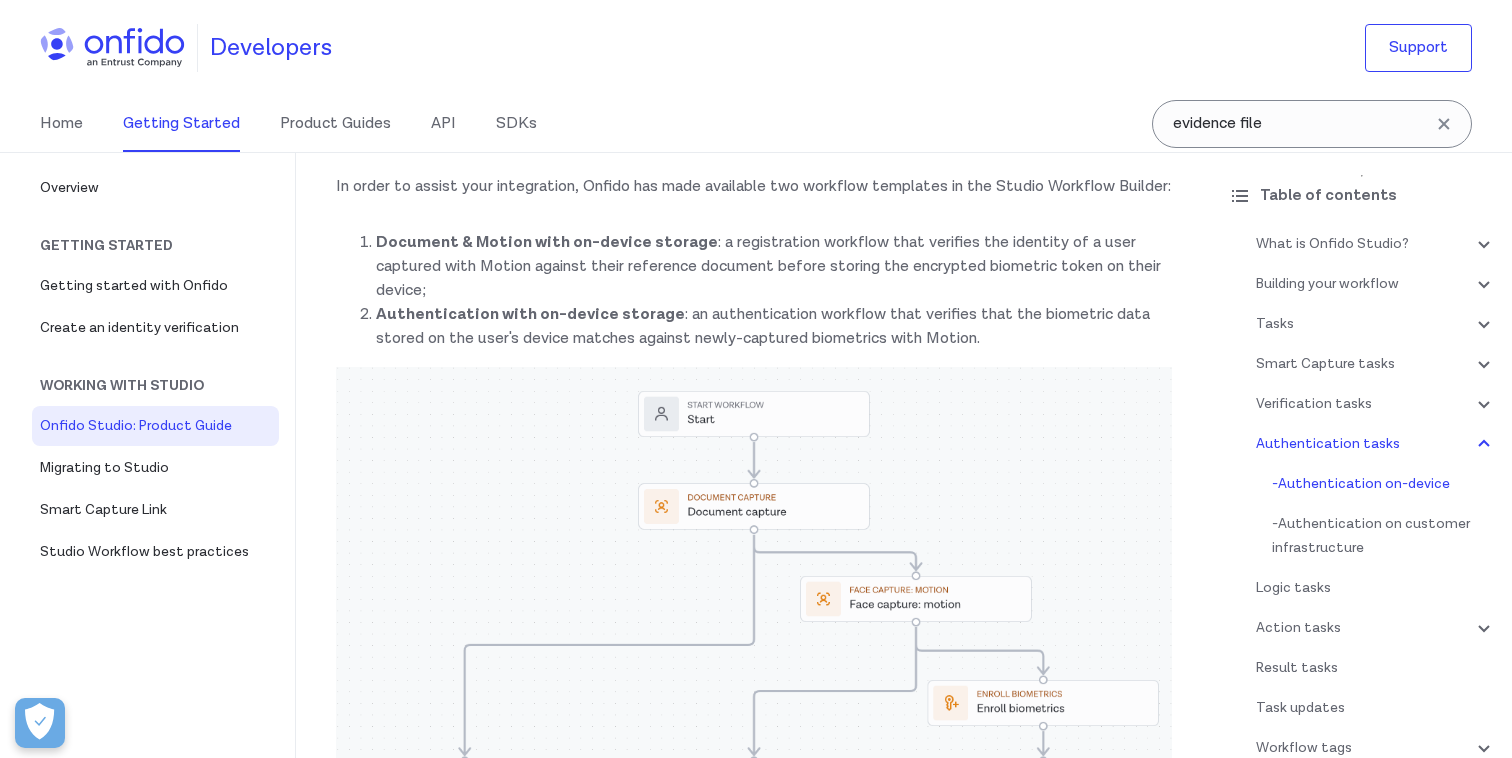 scroll, scrollTop: 19163, scrollLeft: 0, axis: vertical 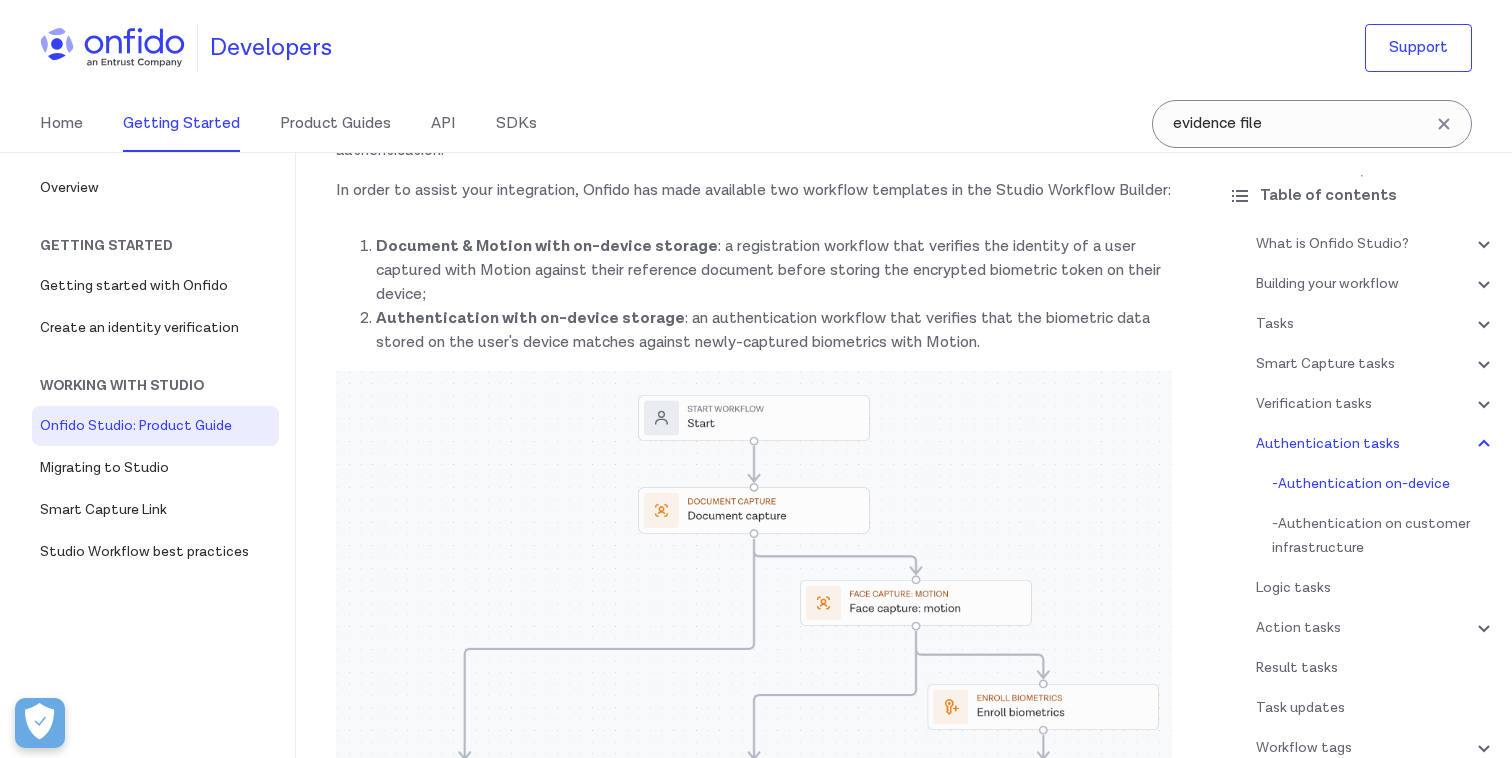 click on "Authentication with on-device storage : an authentication workflow that verifies that the biometric data stored on the user's device matches against newly-captured biometrics with Motion." at bounding box center [774, 331] 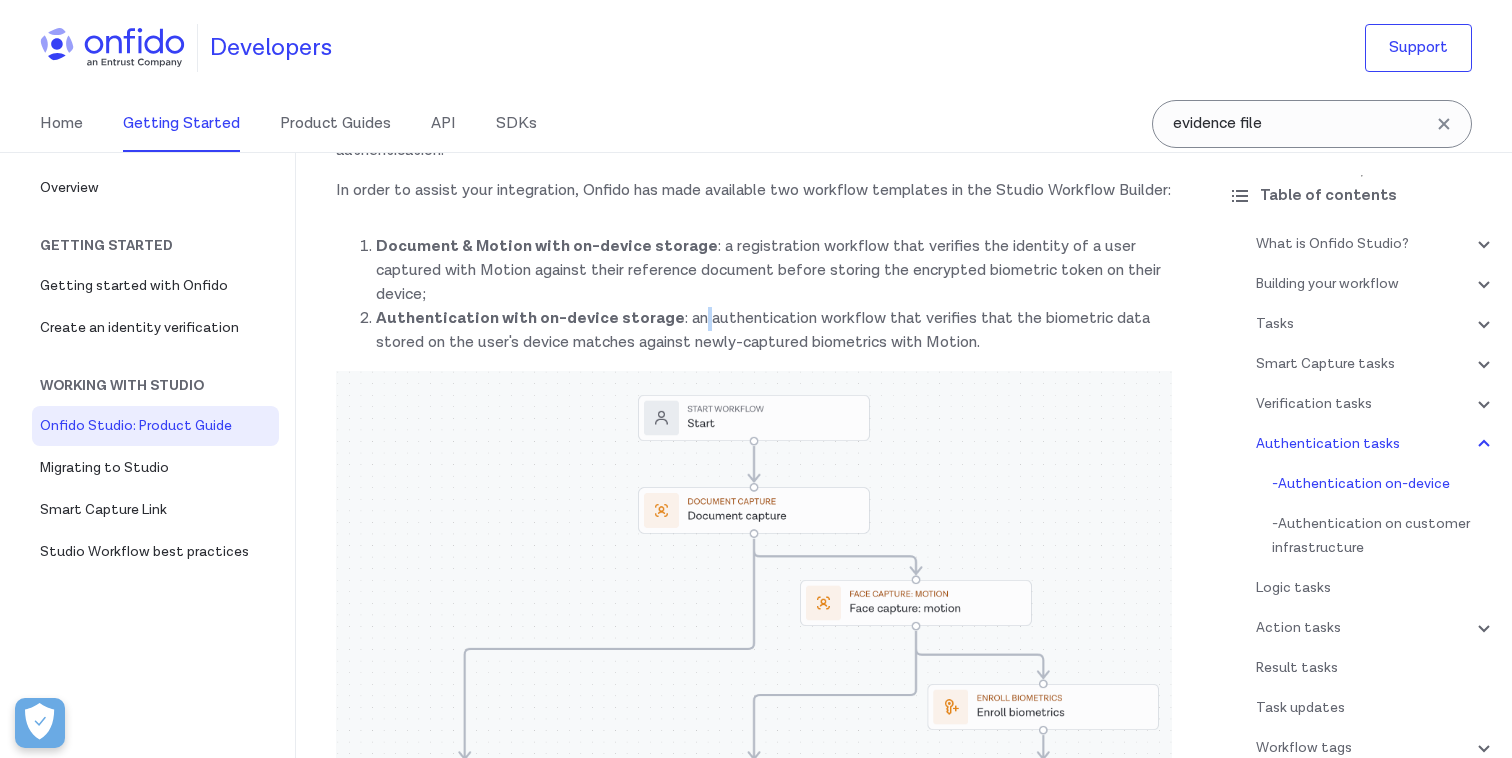 click on "Authentication with on-device storage : an authentication workflow that verifies that the biometric data stored on the user's device matches against newly-captured biometrics with Motion." at bounding box center [774, 331] 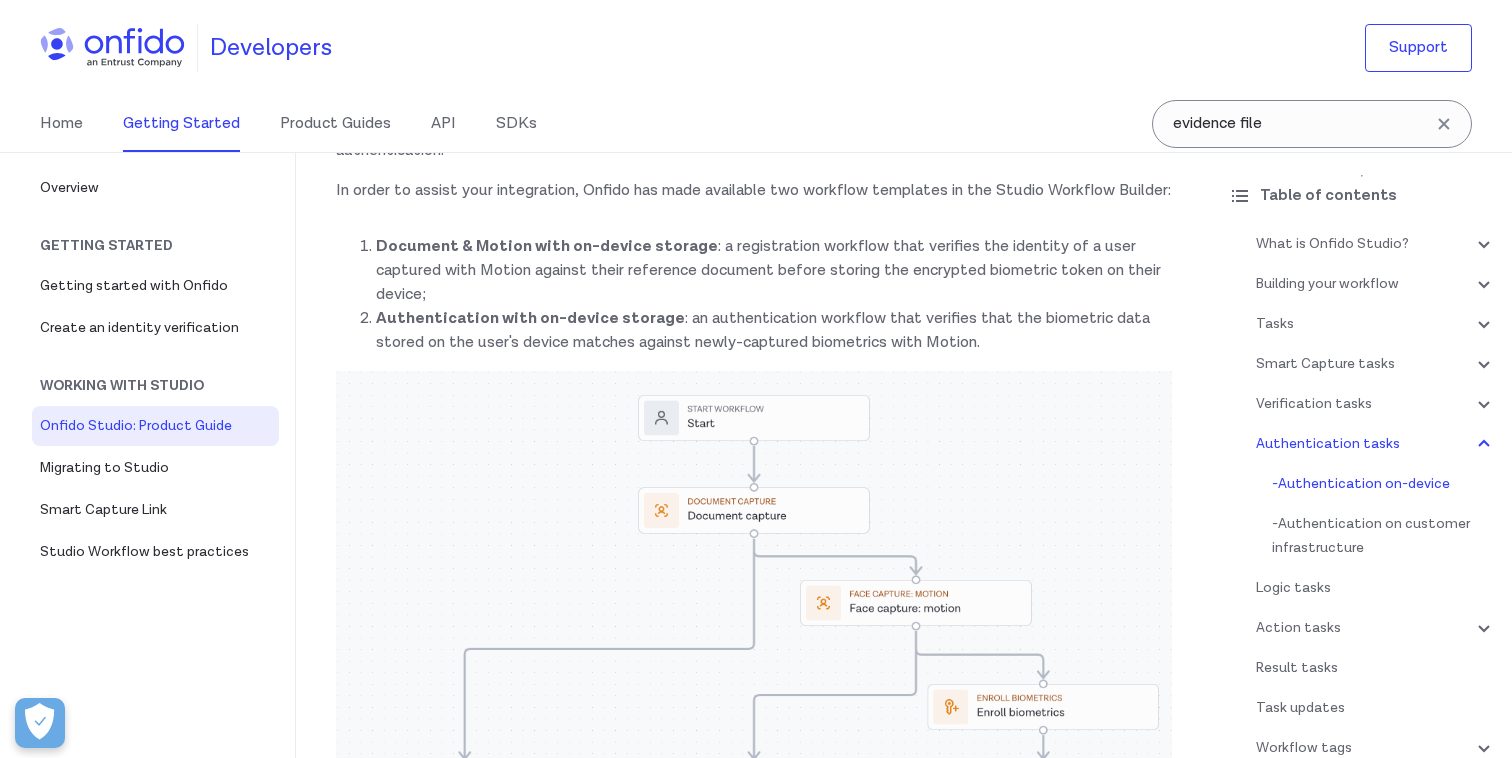 click on "Authentication with on-device storage : an authentication workflow that verifies that the biometric data stored on the user's device matches against newly-captured biometrics with Motion." at bounding box center [774, 331] 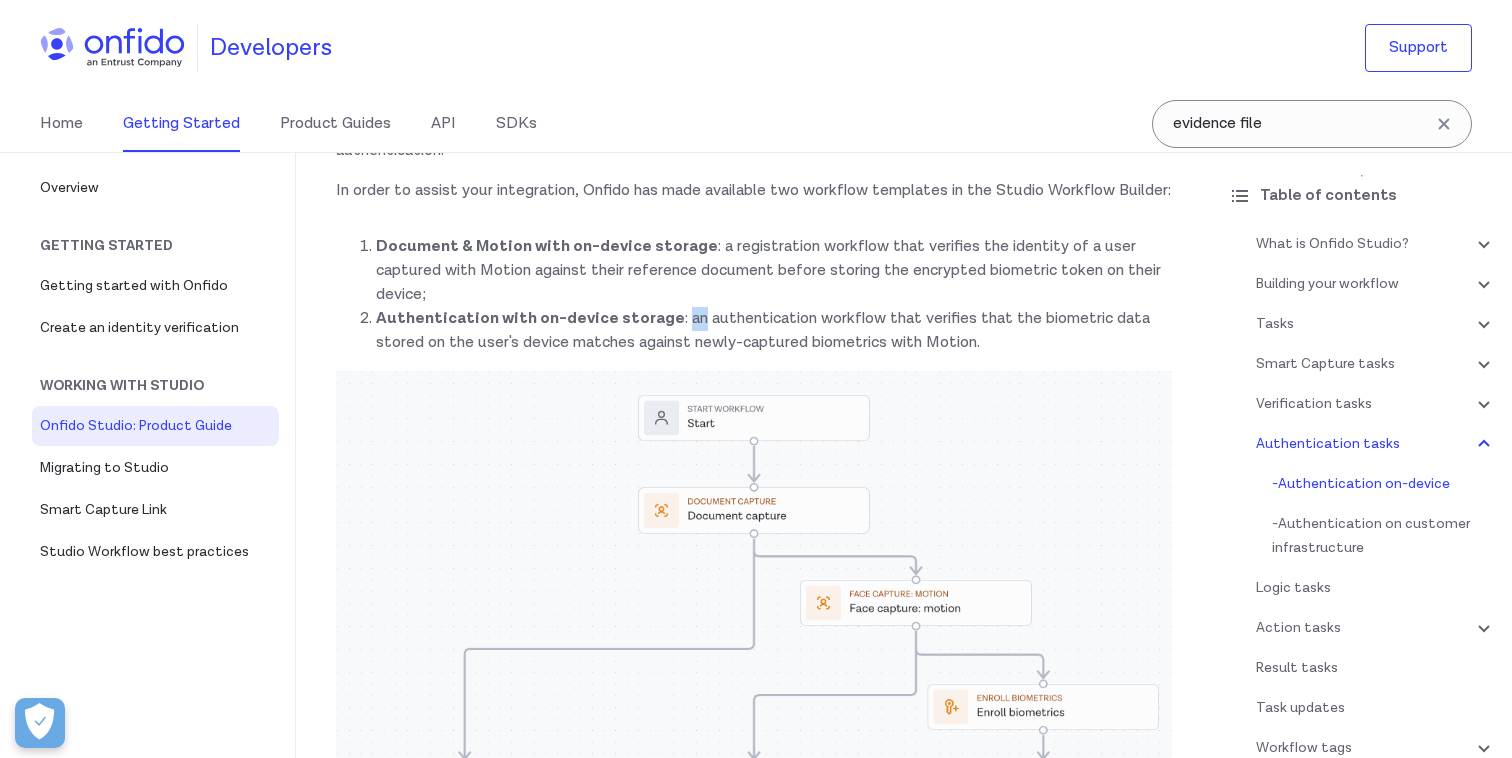 click on "Authentication with on-device storage : an authentication workflow that verifies that the biometric data stored on the user's device matches against newly-captured biometrics with Motion." at bounding box center (774, 331) 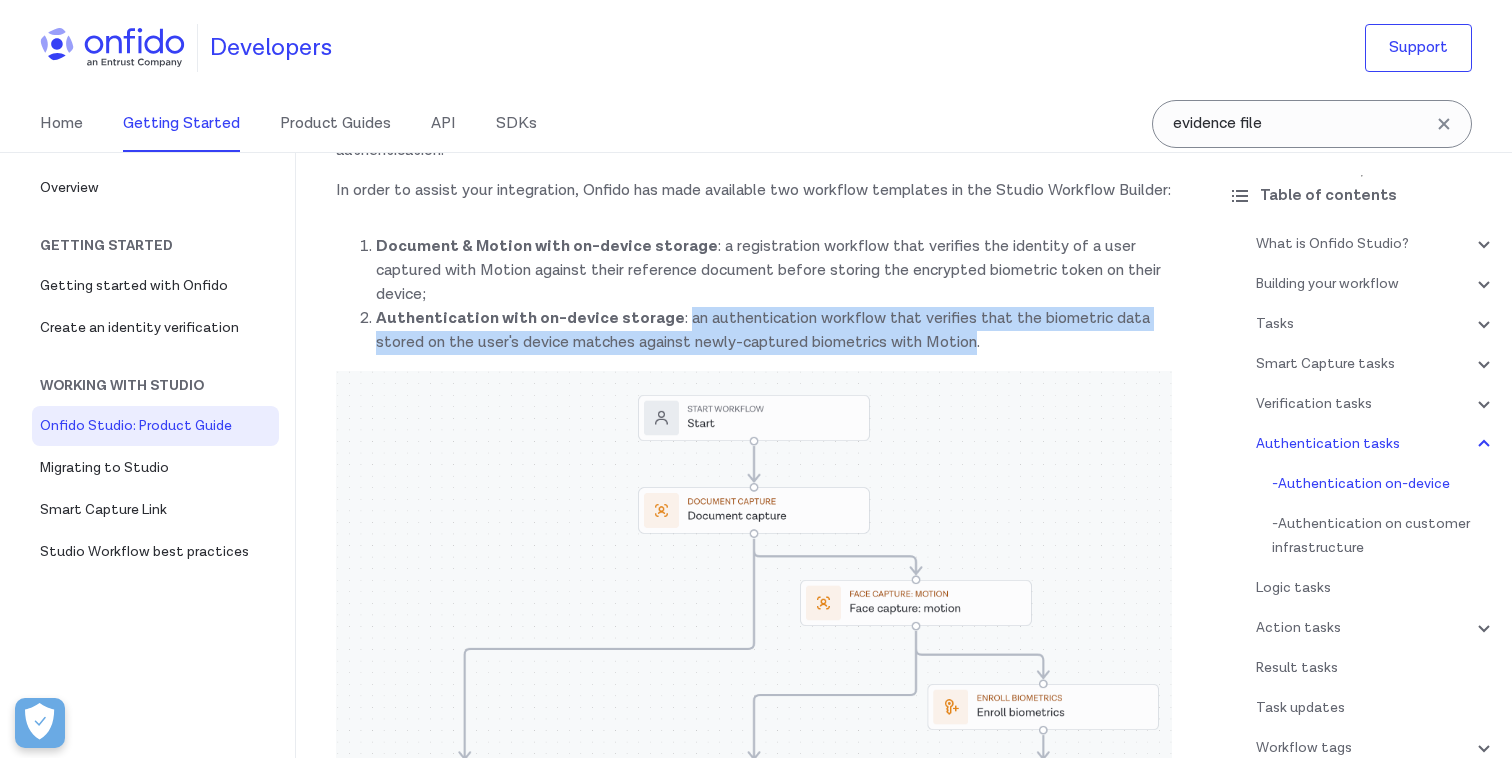 click on "Authentication with on-device storage : an authentication workflow that verifies that the biometric data stored on the user's device matches against newly-captured biometrics with Motion." at bounding box center (774, 331) 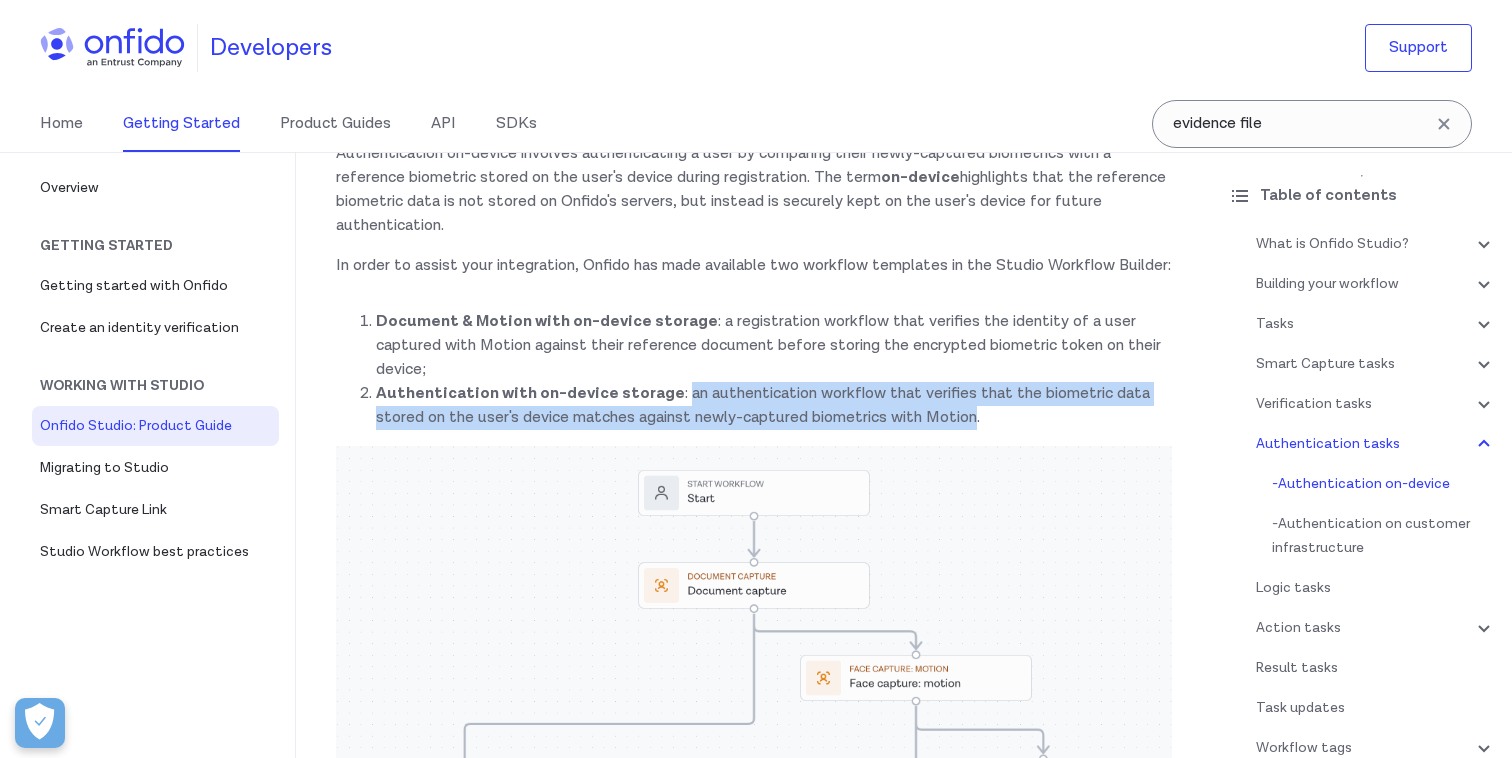 scroll, scrollTop: 18997, scrollLeft: 0, axis: vertical 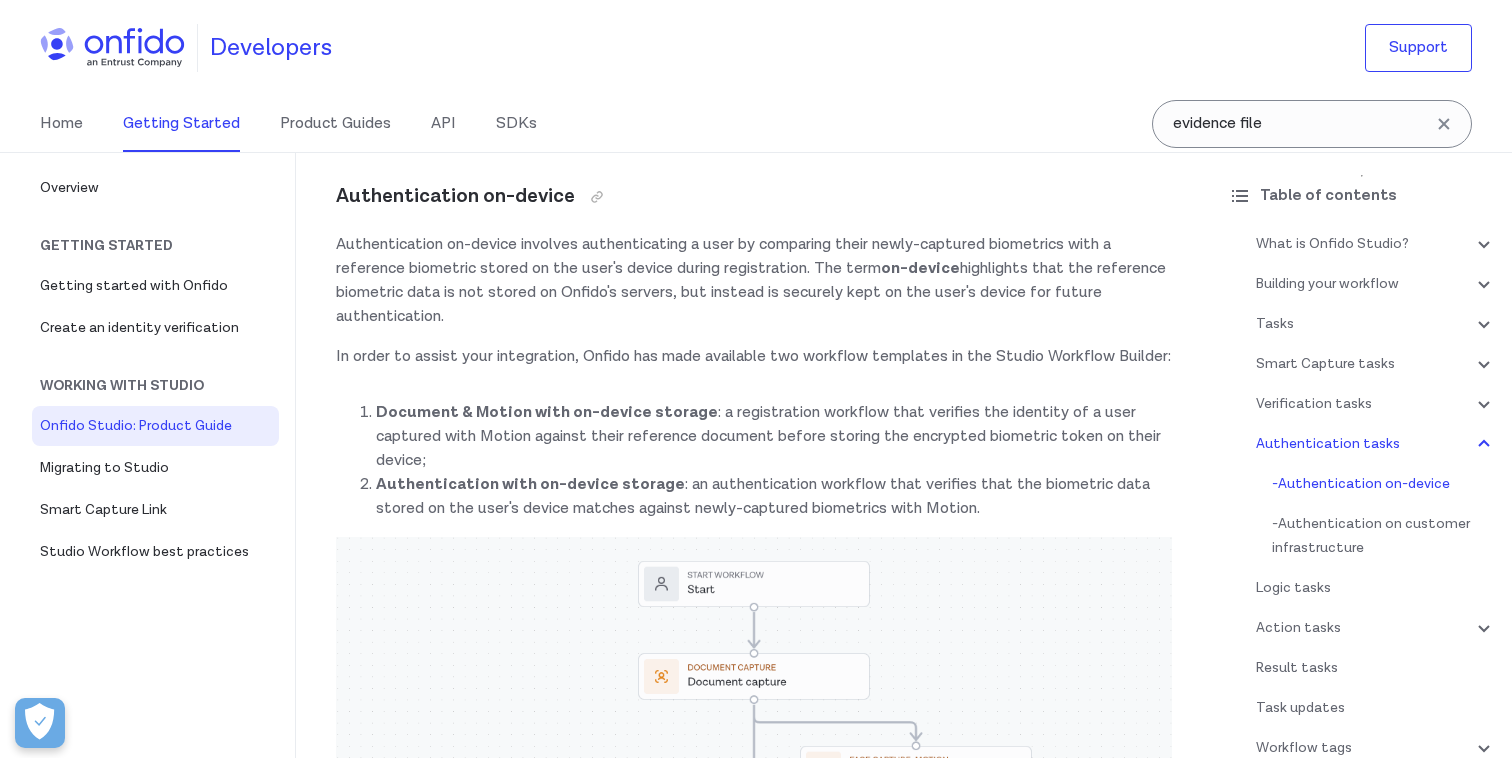 click on "Onfido Studio
What is Onfido Studio?
Onfido Studio is a tool for building, managing, and deploying identity verification journeys. Build workflows visually using our no-code Workflow Builder tool, in a format similar to flow charts or process diagrams.
Onfido Studio offers a number of benefits including:
Automated, smart decision making through no-code workflows
Customized and flexible user verification flows
Scalability to new markets and user requirements
Onfido Studio's main components are: The Workflow Builder, Workflows, Workflow Runs, Smart Capture and our Verification Suite.
The Workflow Builder
The Workflow Builder is the interface for creating and managing workflows, available directly through the Onfido Dashboard. It's a no-code, drag and drop interface that allows you to build, maintain and update workflows seamlessly without the need for developer involvement.
Workflows
An example of a simple workflow
Workflow Runs
input data
below API reference .
." at bounding box center [754, 6272] 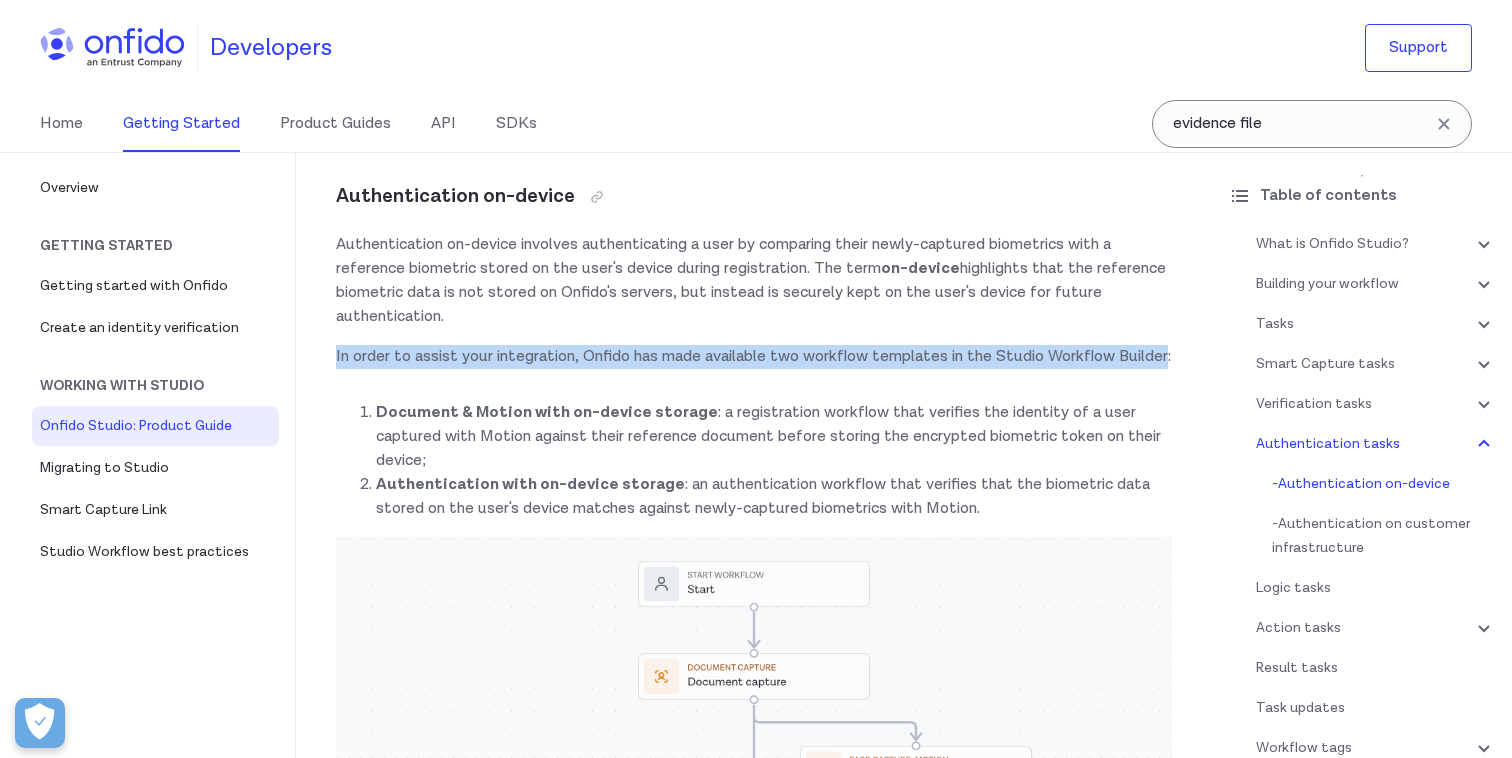 drag, startPoint x: 334, startPoint y: 307, endPoint x: 365, endPoint y: 334, distance: 41.109608 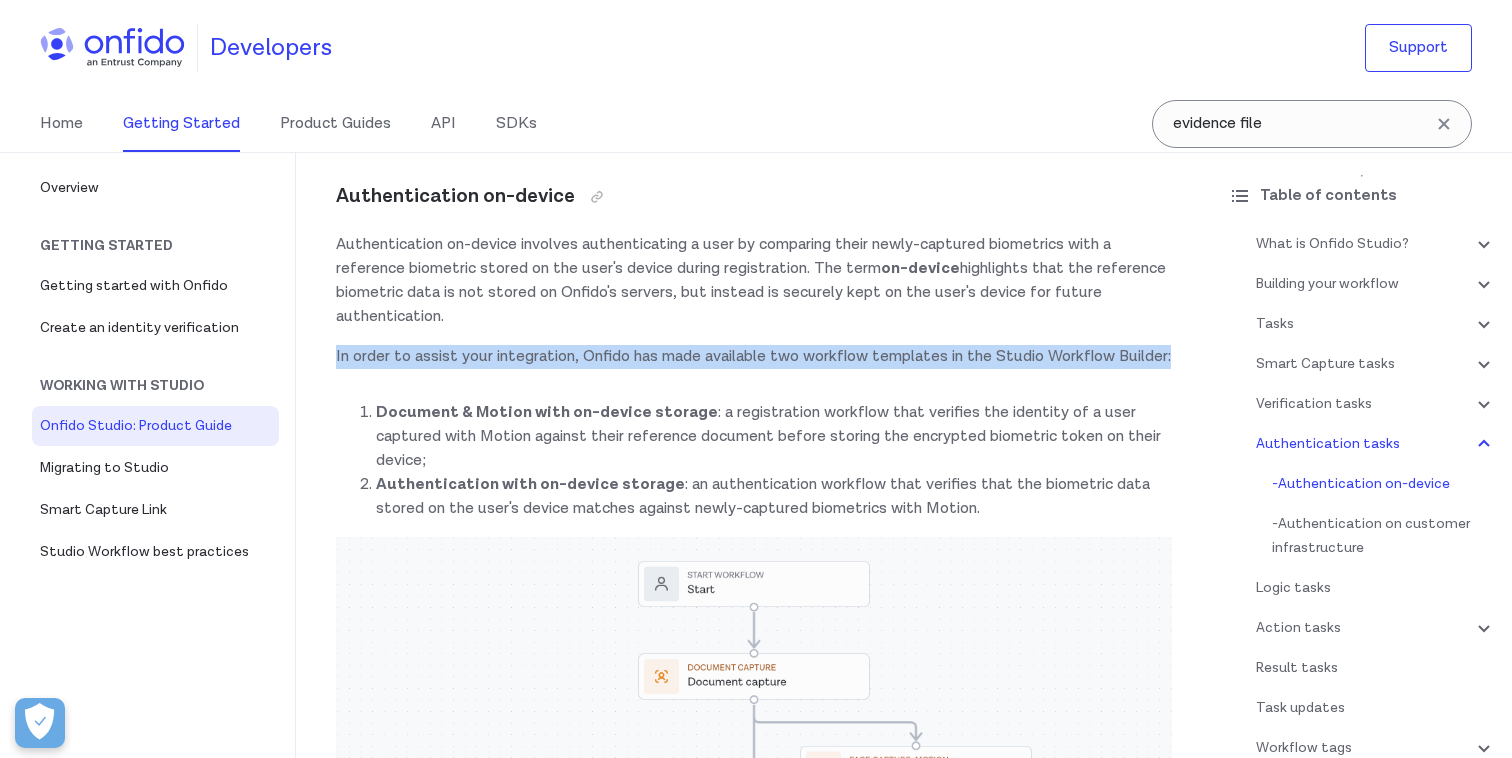 copy on "In order to assist your integration, Onfido has made available two workflow templates in the Studio Workflow Builder:" 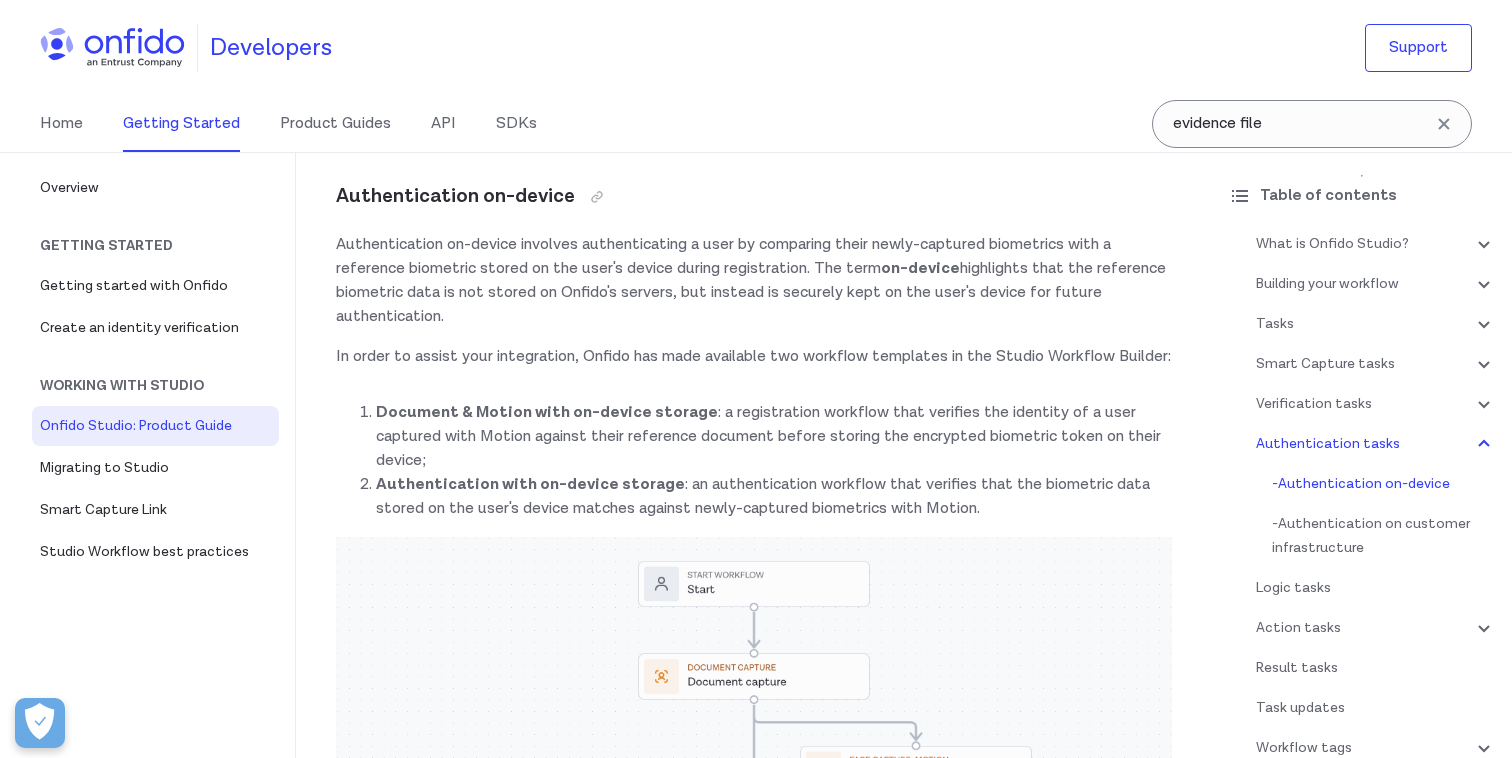 click on "Document & Motion with on-device storage" at bounding box center [547, 412] 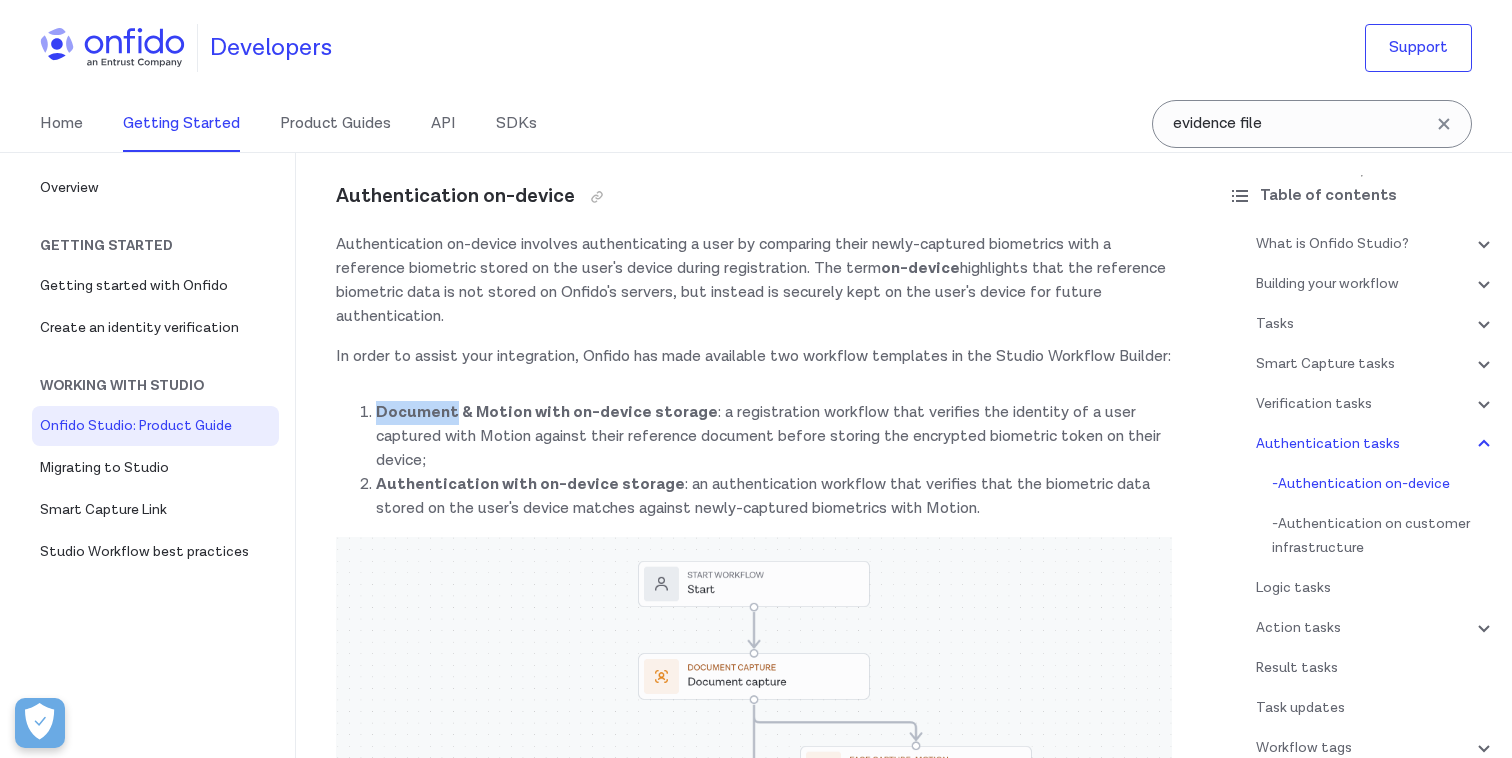 click on "Document & Motion with on-device storage" at bounding box center [547, 412] 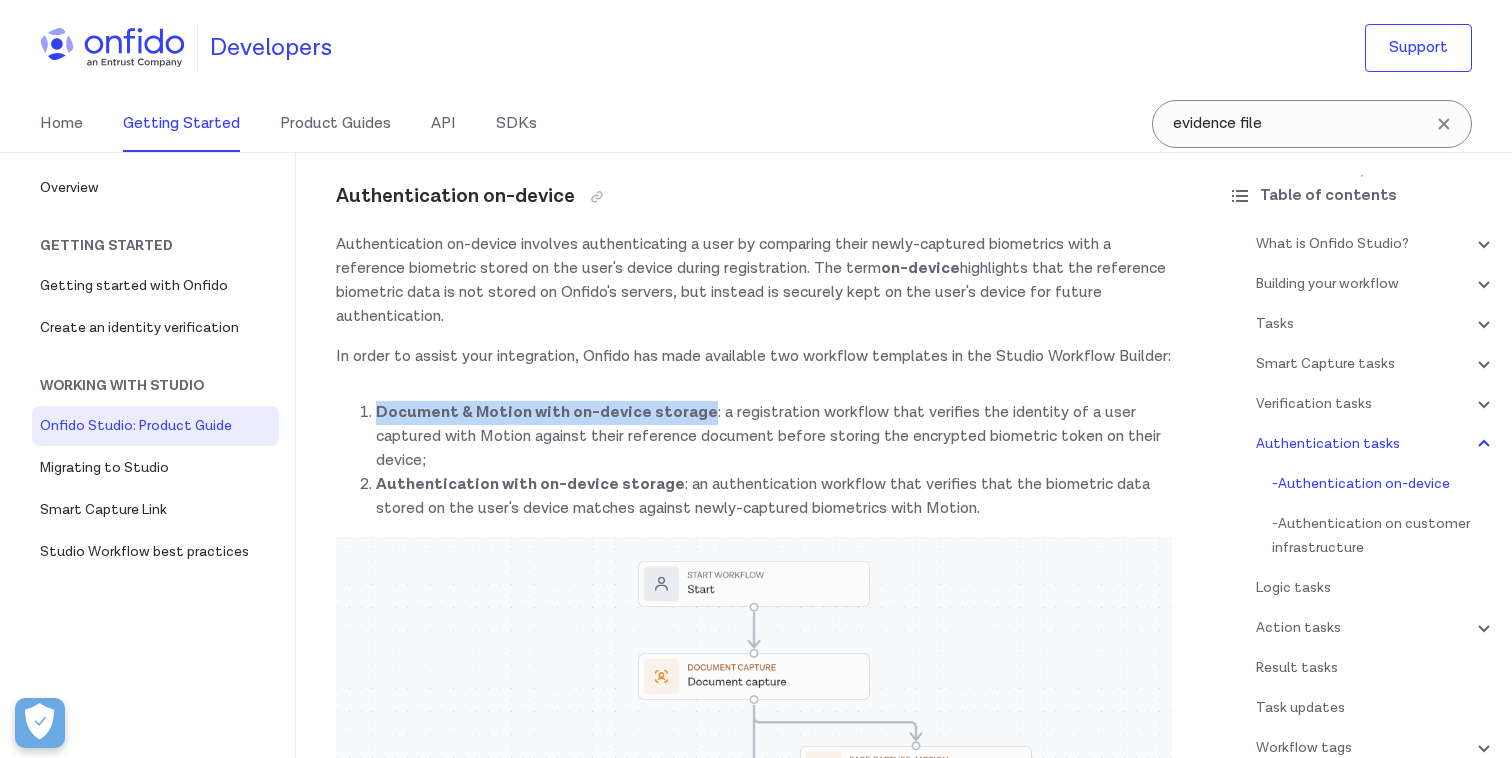 click on "Document & Motion with on-device storage" at bounding box center (547, 412) 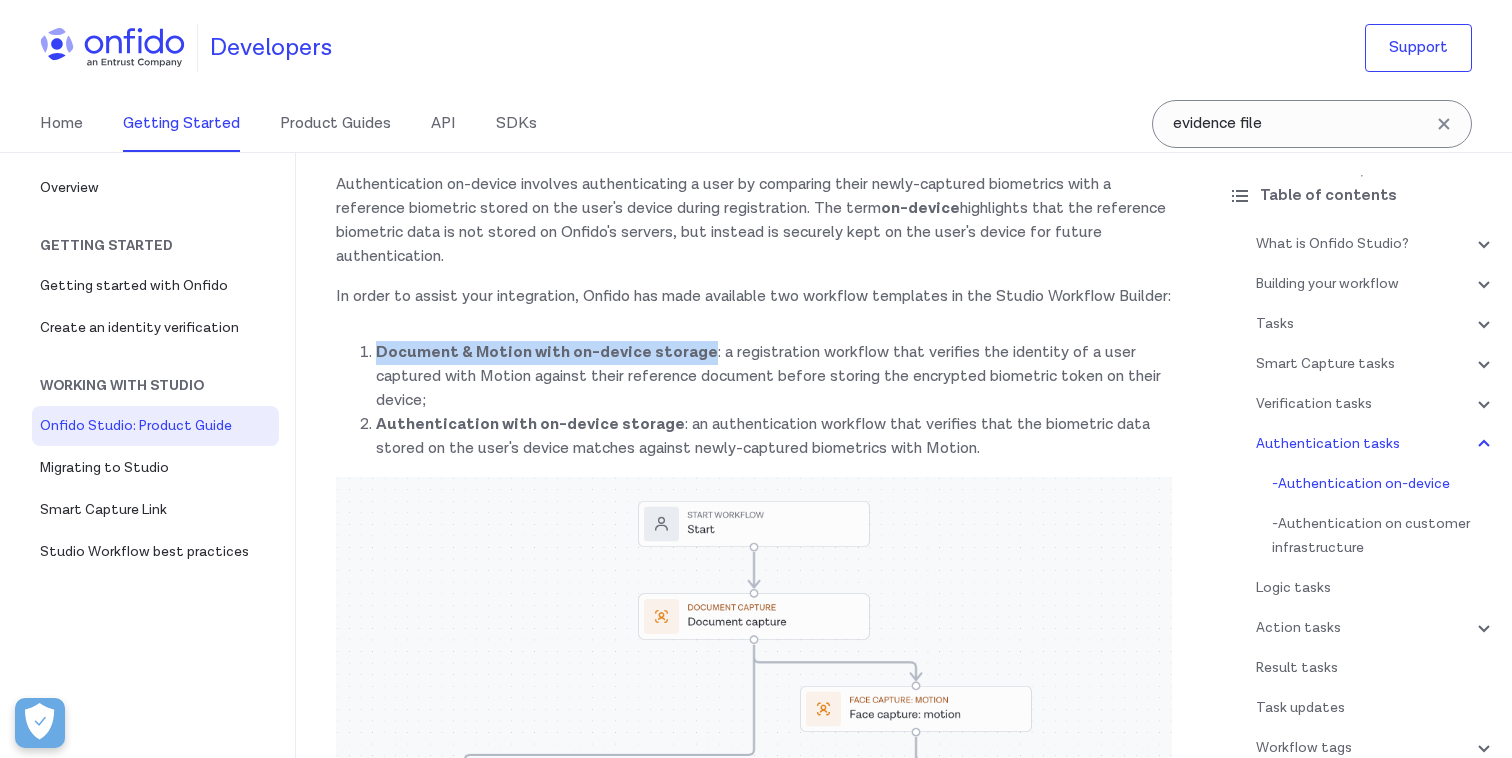 click on "Authentication with on-device storage : an authentication workflow that verifies that the biometric data stored on the user's device matches against newly-captured biometrics with Motion." at bounding box center (774, 437) 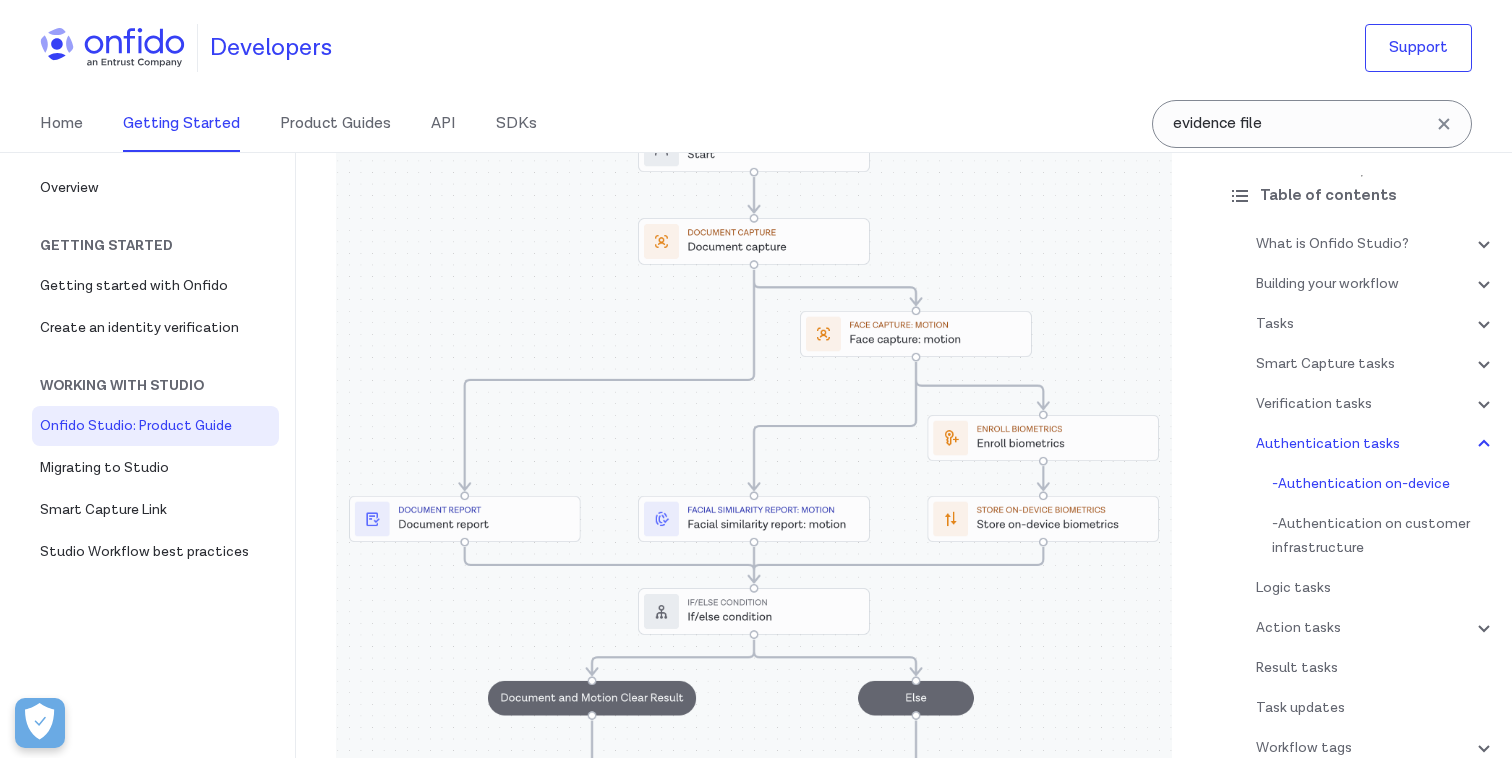 scroll, scrollTop: 19457, scrollLeft: 0, axis: vertical 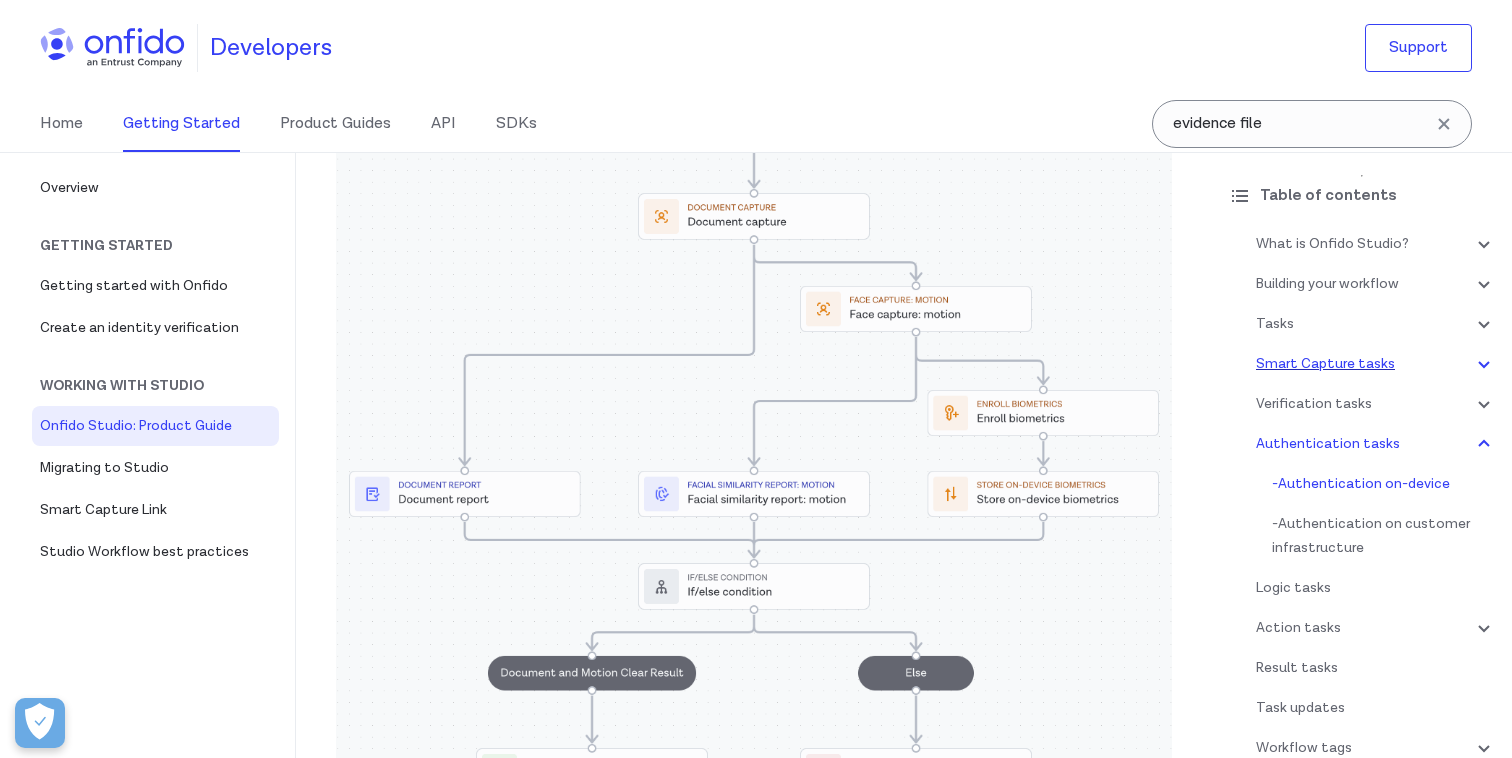 click on "Smart Capture tasks" at bounding box center [1376, 364] 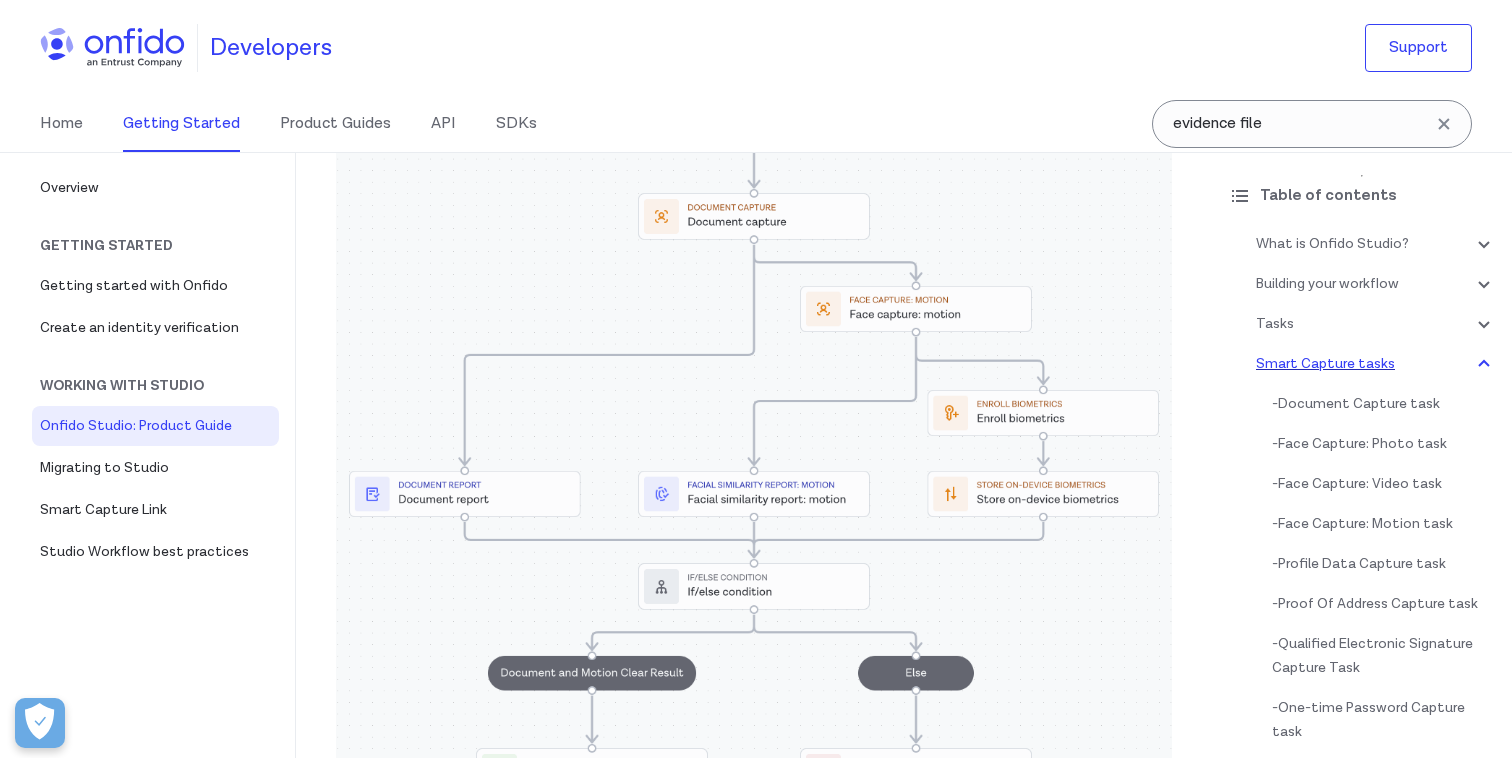 scroll, scrollTop: 5510, scrollLeft: 0, axis: vertical 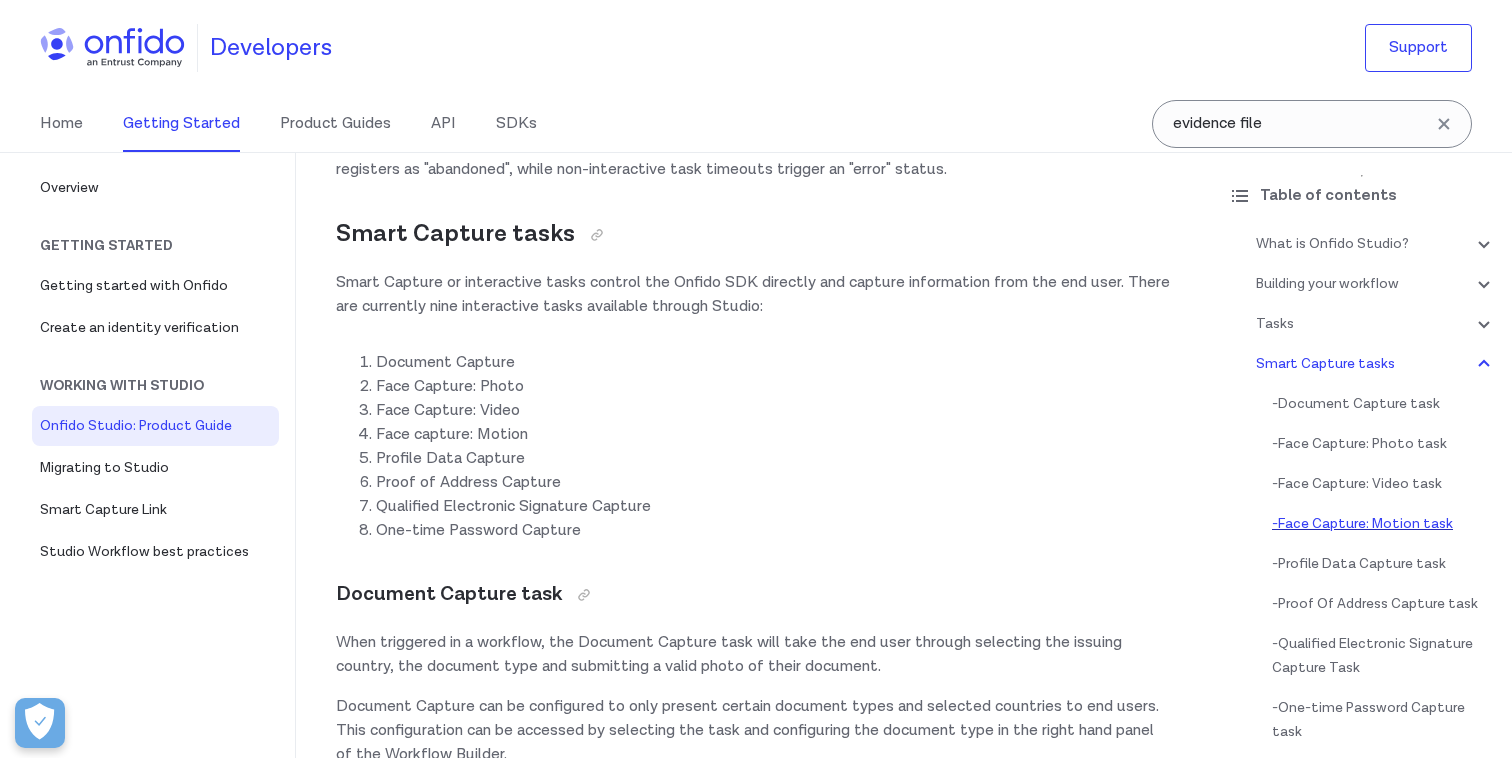 click on "-  Face Capture: Motion task" at bounding box center [1384, 524] 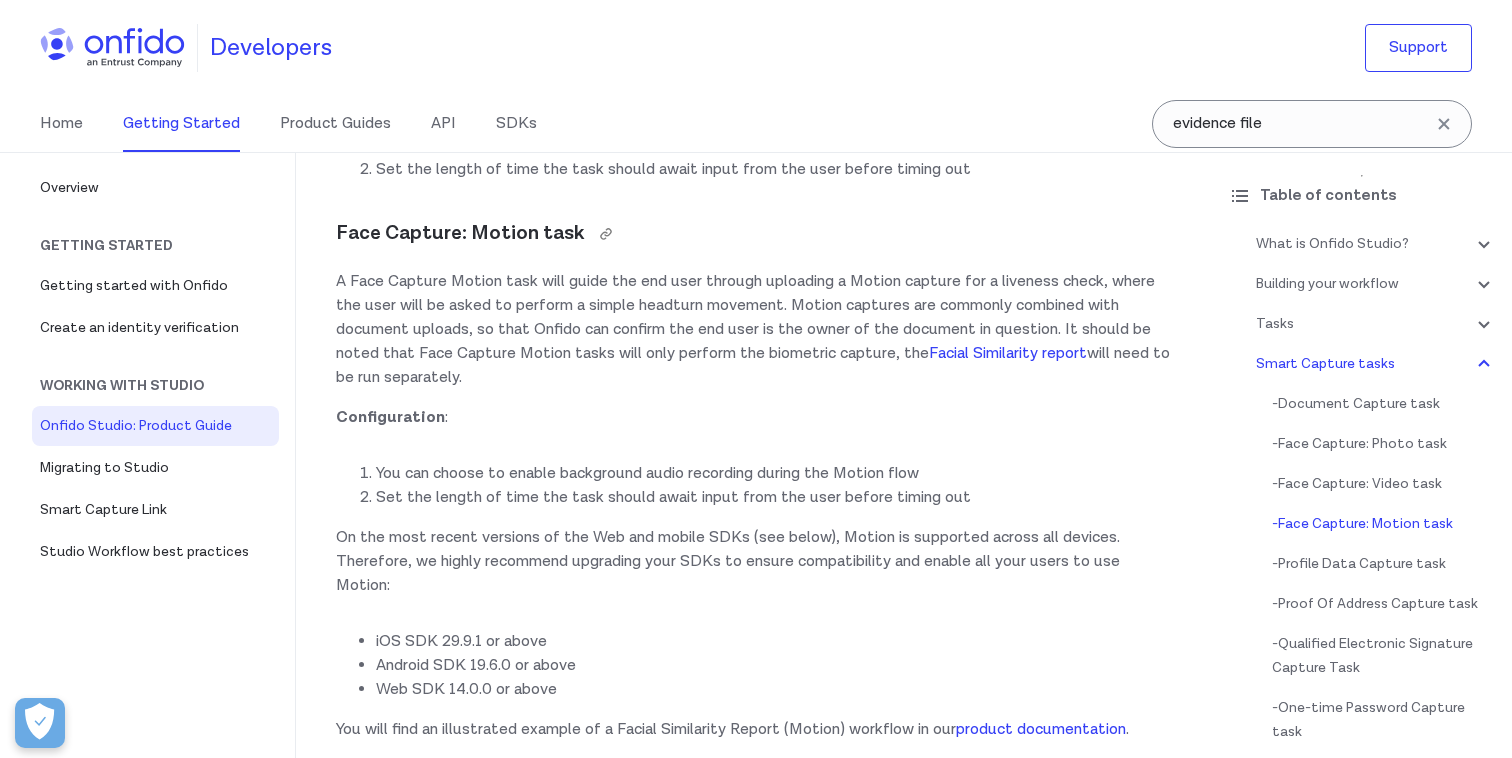 click on "Face Capture: Motion task" at bounding box center [754, 234] 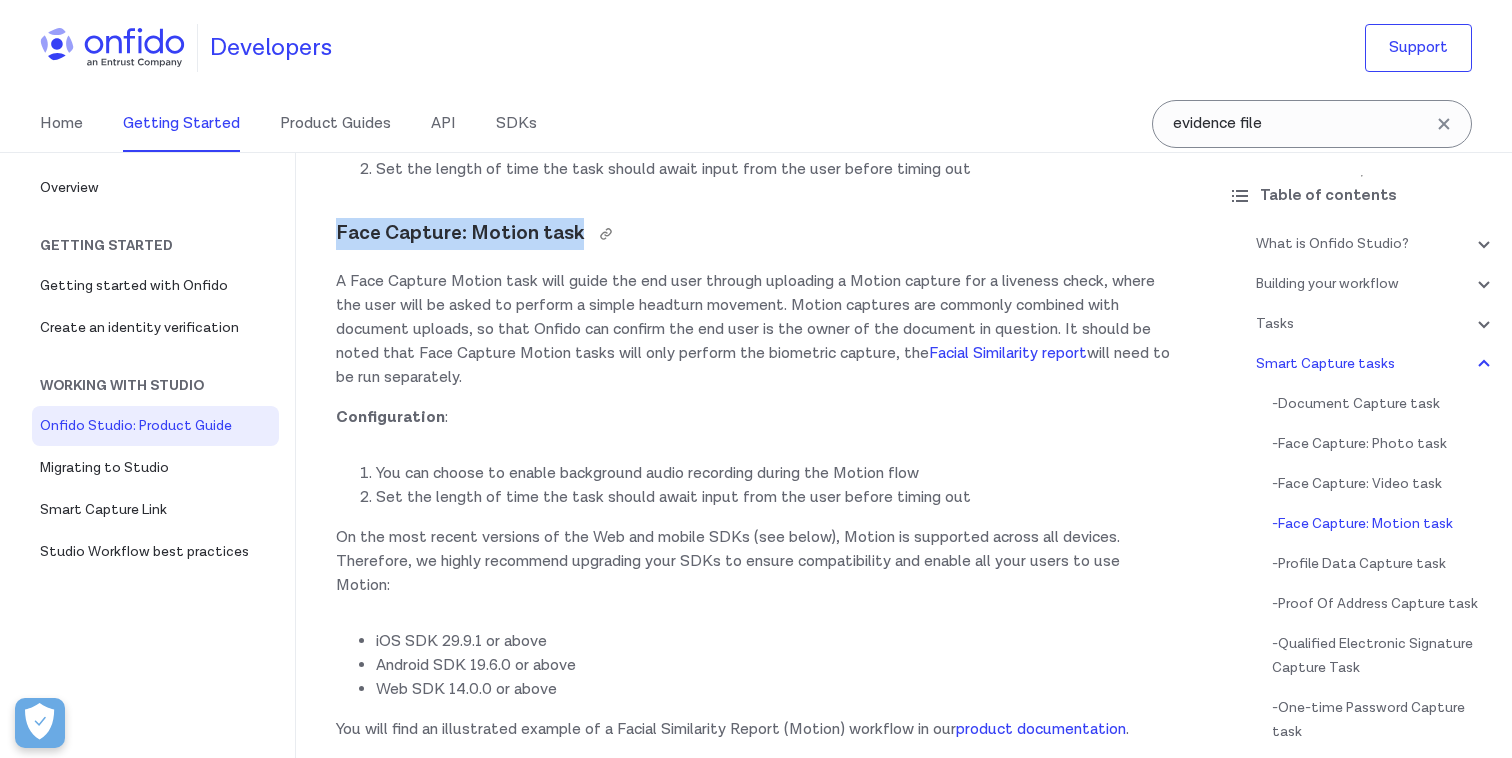 drag, startPoint x: 356, startPoint y: 233, endPoint x: 540, endPoint y: 231, distance: 184.01086 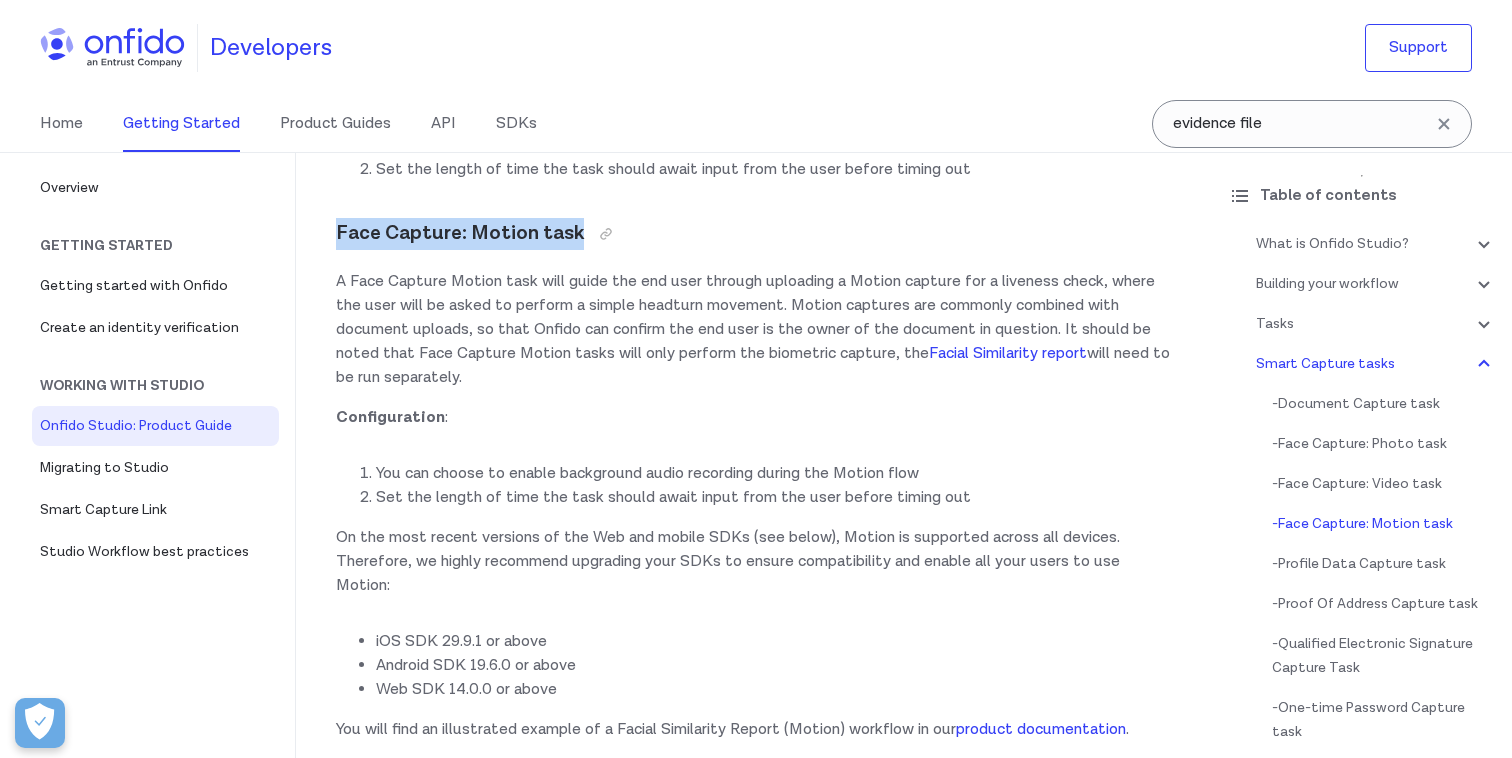 click on "A Face Capture Motion task will guide the end user through uploading a Motion capture for a liveness check, where the user will be asked to perform a simple headturn movement. Motion captures are commonly combined with document uploads, so that Onfido can confirm the end user is the owner of the document in question. It should be noted that Face Capture Motion tasks will only perform the biometric capture, the  Facial Similarity report  will need to be run separately." at bounding box center [754, 330] 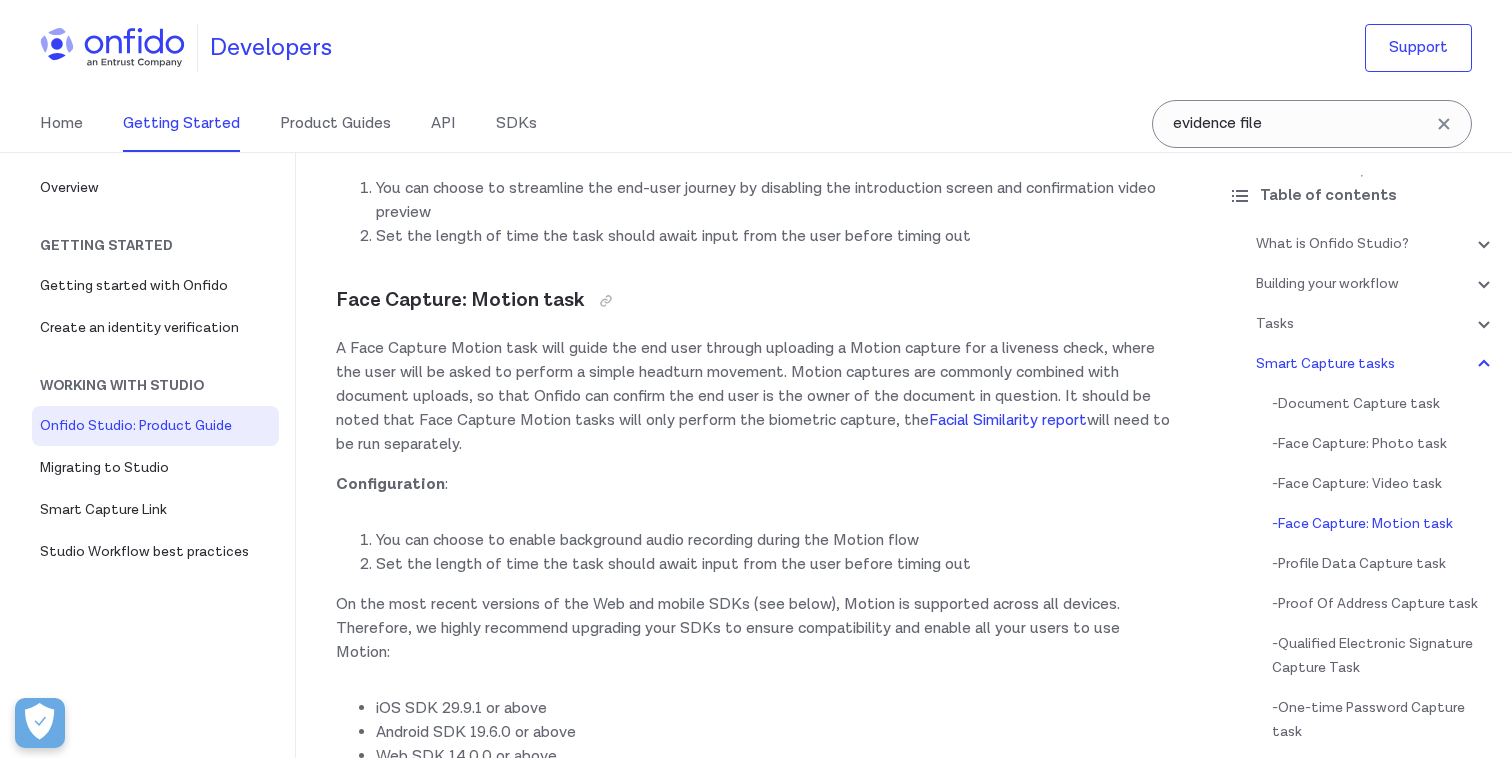 scroll, scrollTop: 6928, scrollLeft: 0, axis: vertical 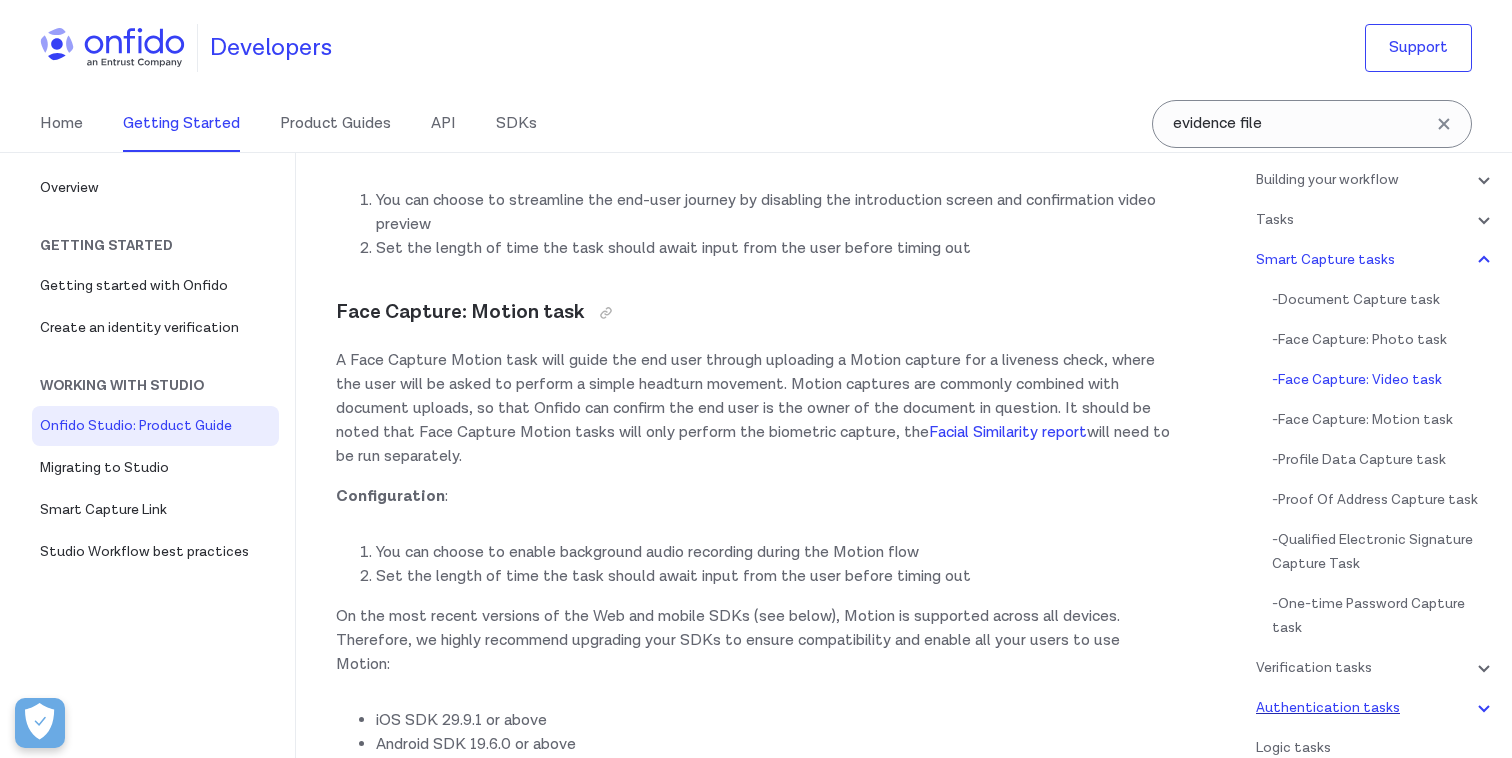click on "Authentication tasks" at bounding box center [1376, 708] 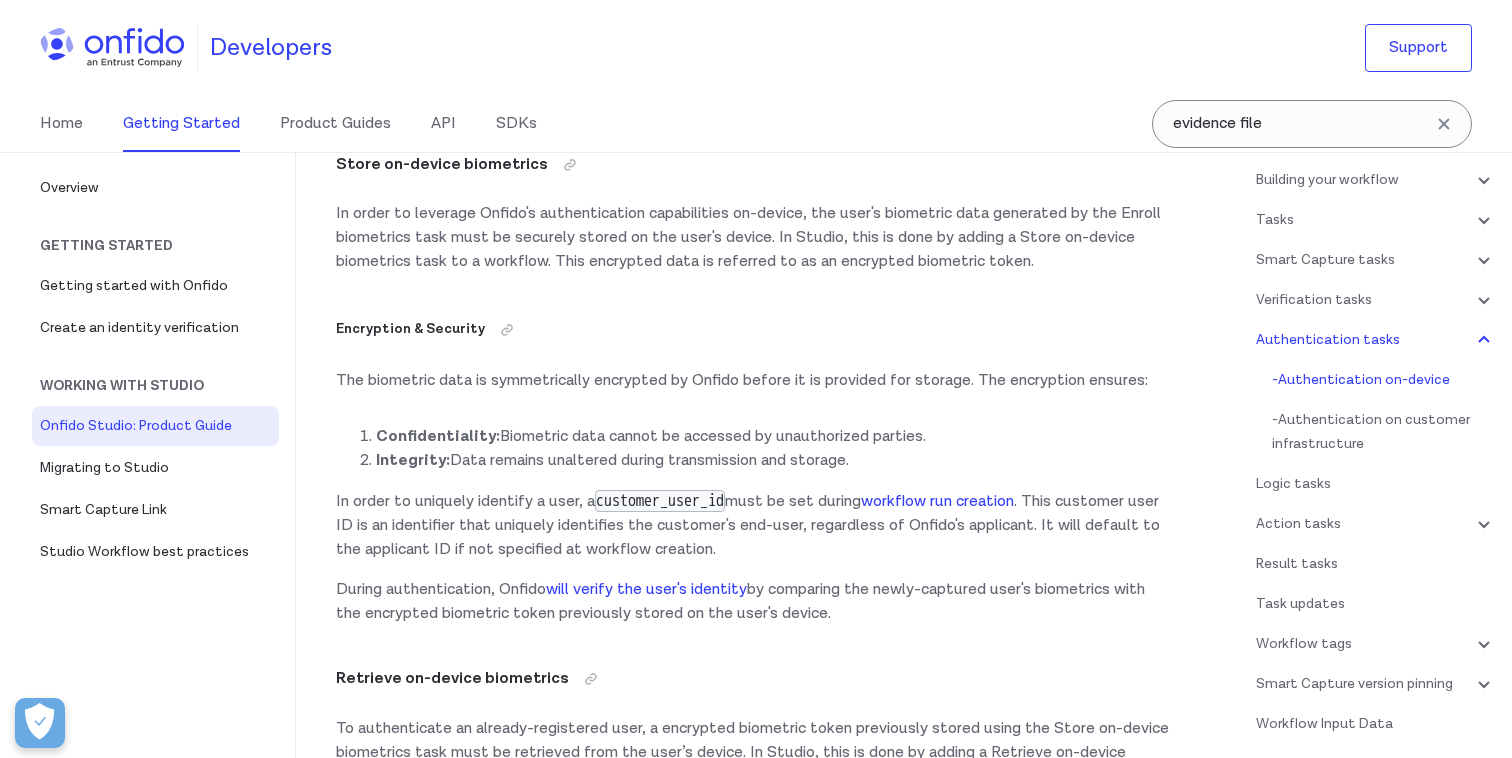 scroll, scrollTop: 20386, scrollLeft: 0, axis: vertical 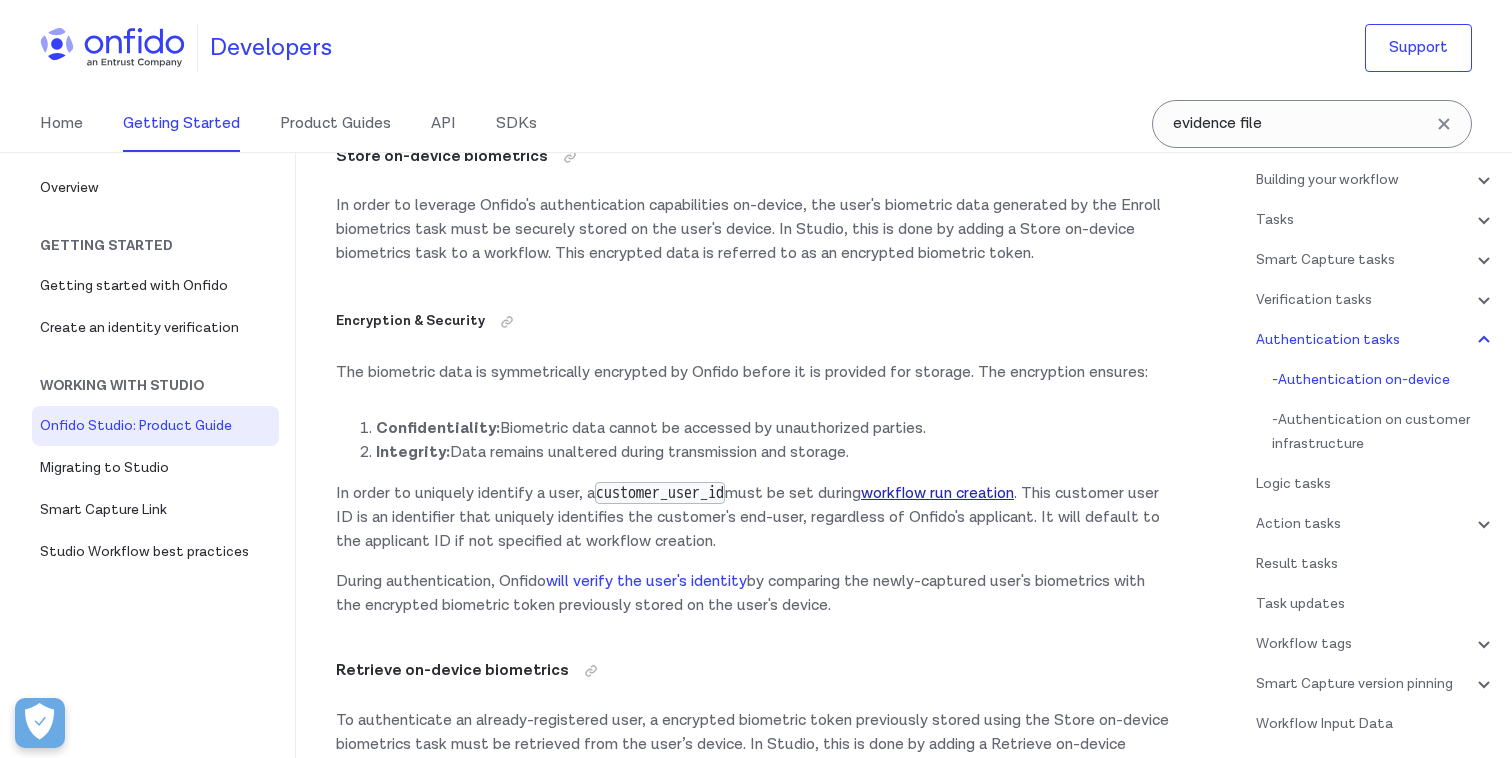 click on "workflow run creation" at bounding box center [937, 493] 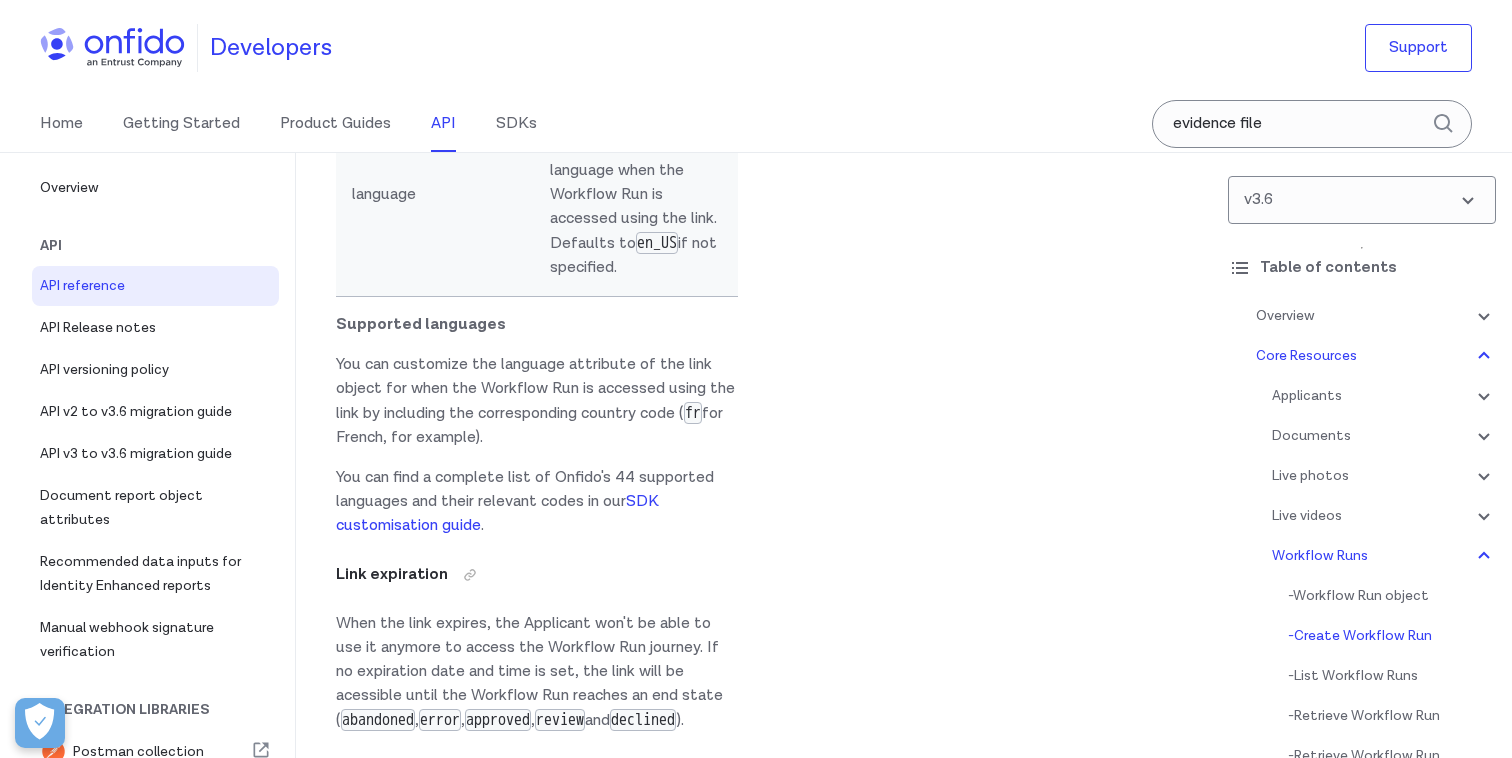 scroll, scrollTop: 52185, scrollLeft: 0, axis: vertical 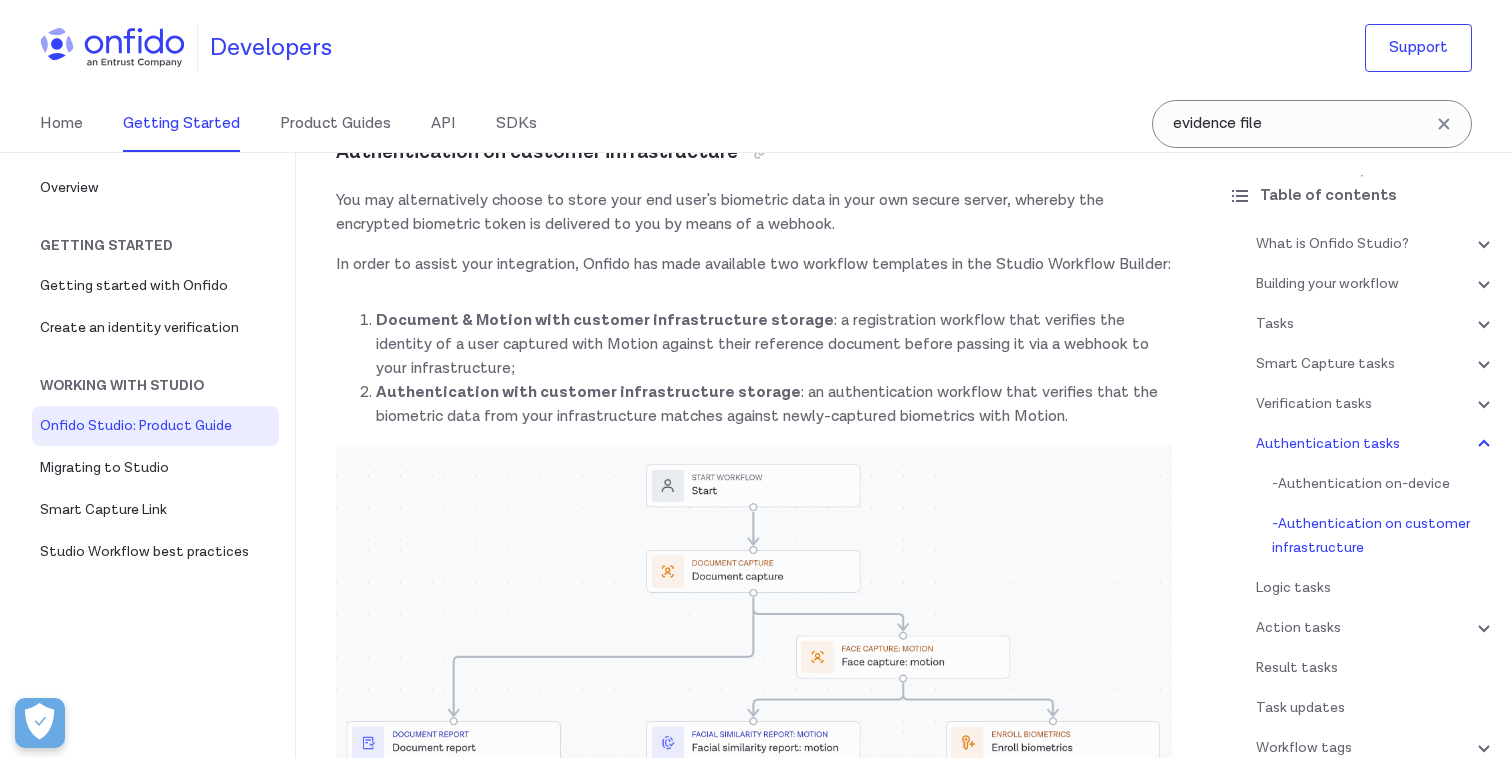click on "Document & Motion with customer infrastructure storage : a registration workflow that verifies the identity of a user captured with Motion against their reference document before passing it via a webhook to your infrastructure;" at bounding box center [774, 345] 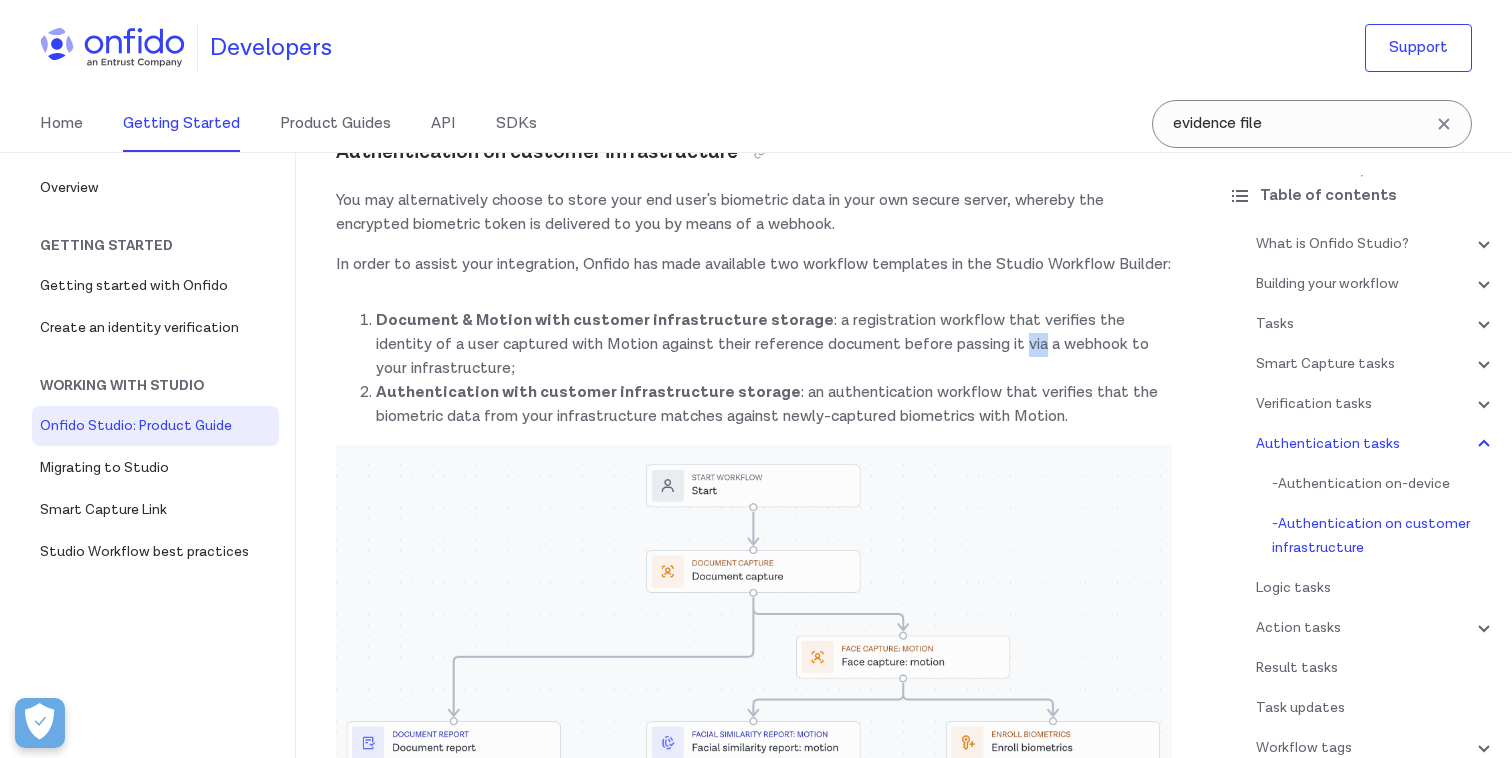 click on "Document & Motion with customer infrastructure storage : a registration workflow that verifies the identity of a user captured with Motion against their reference document before passing it via a webhook to your infrastructure;" at bounding box center [774, 345] 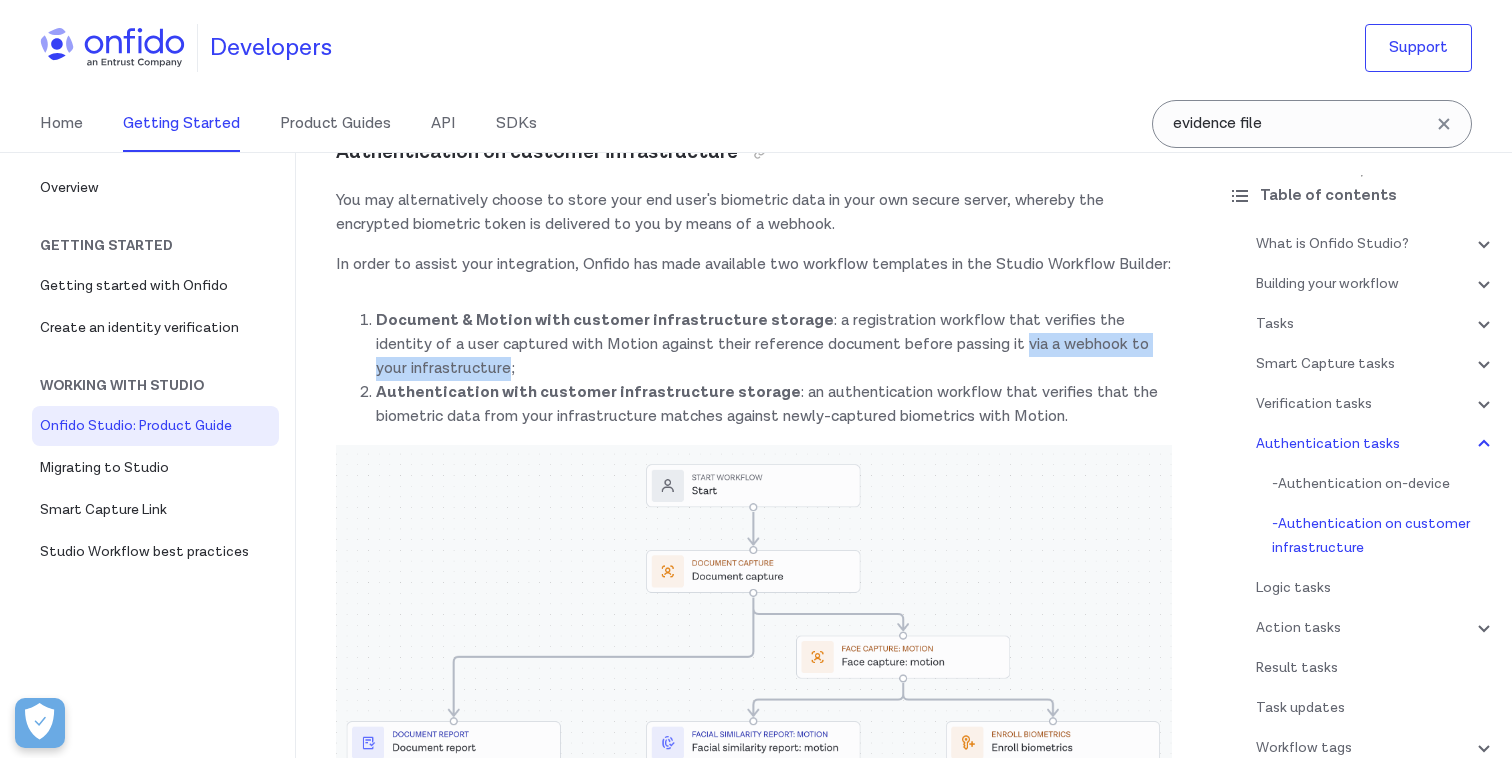 click on "Document & Motion with customer infrastructure storage : a registration workflow that verifies the identity of a user captured with Motion against their reference document before passing it via a webhook to your infrastructure;" at bounding box center [774, 345] 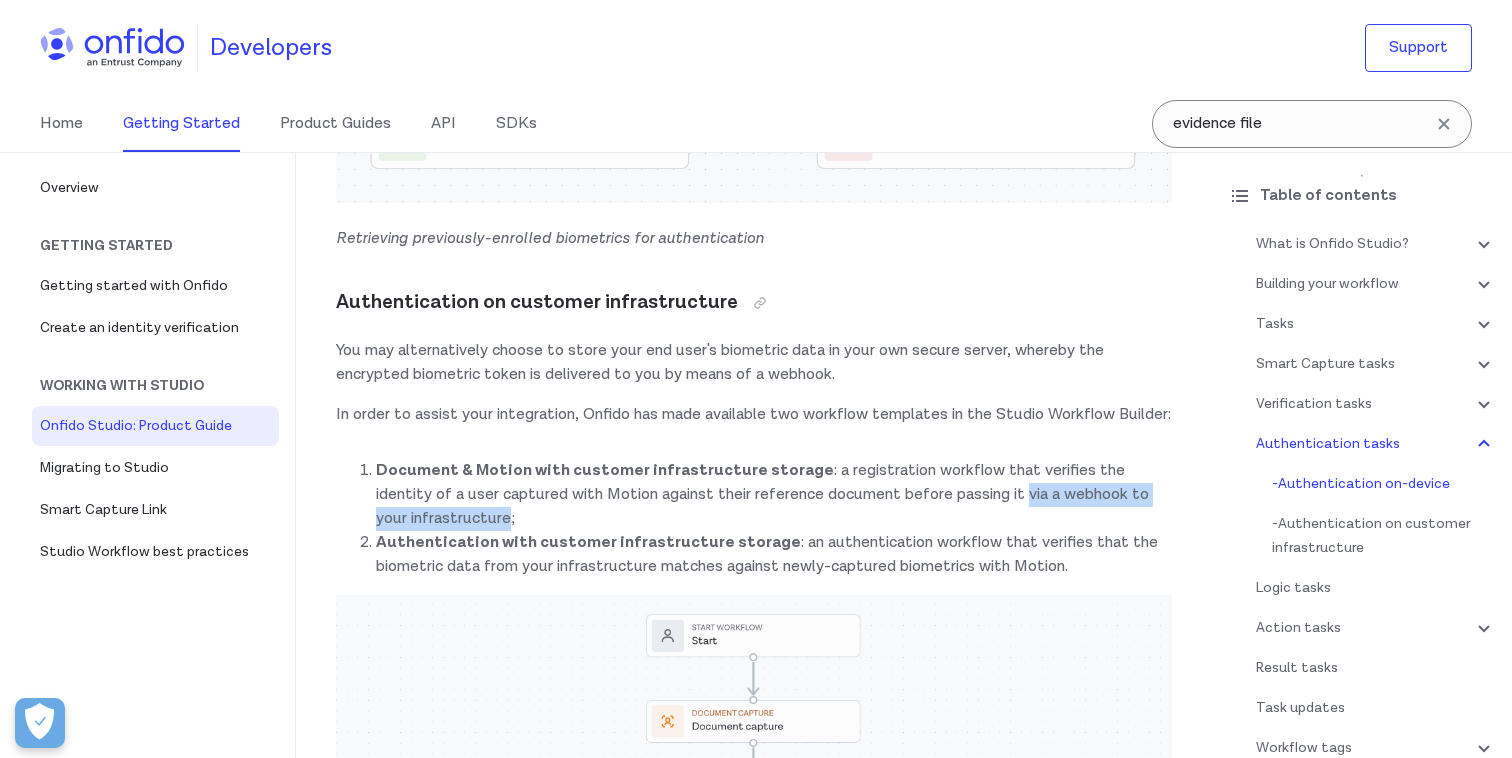 scroll, scrollTop: 21896, scrollLeft: 0, axis: vertical 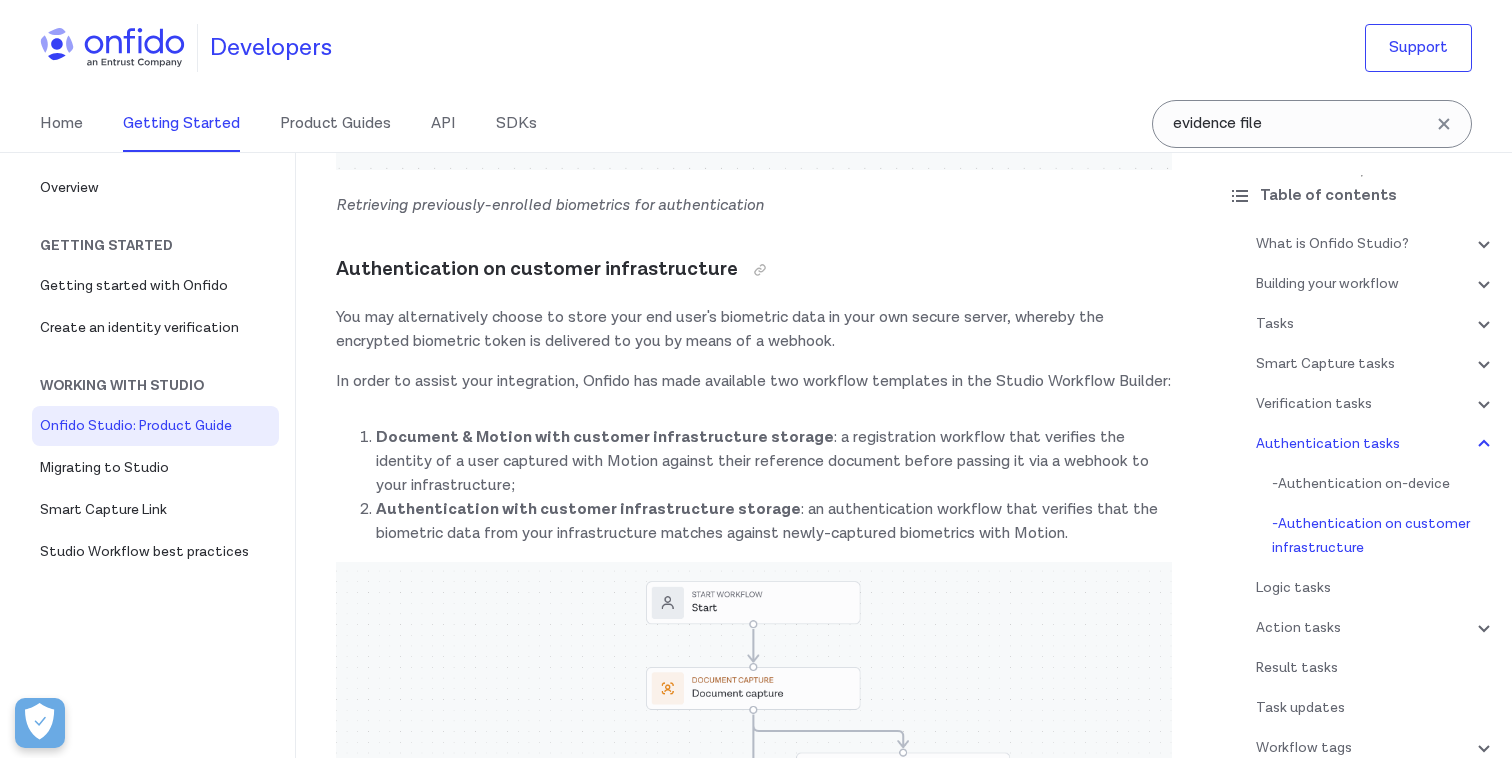 click on "Authentication with customer infrastructure storage : an authentication workflow that verifies that the biometric data from your infrastructure matches against newly-captured biometrics with Motion." at bounding box center [774, 522] 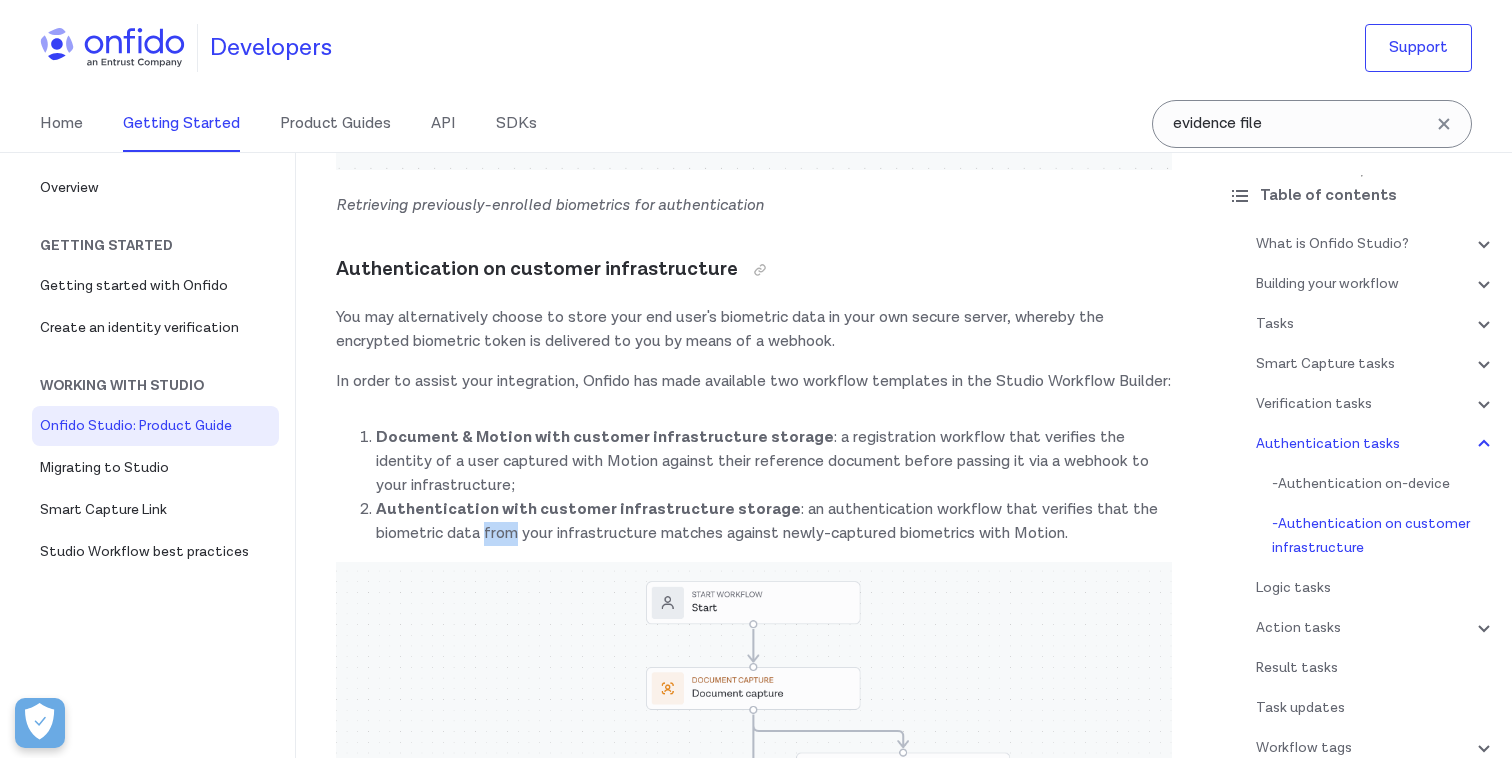 click on "Authentication with customer infrastructure storage : an authentication workflow that verifies that the biometric data from your infrastructure matches against newly-captured biometrics with Motion." at bounding box center [774, 522] 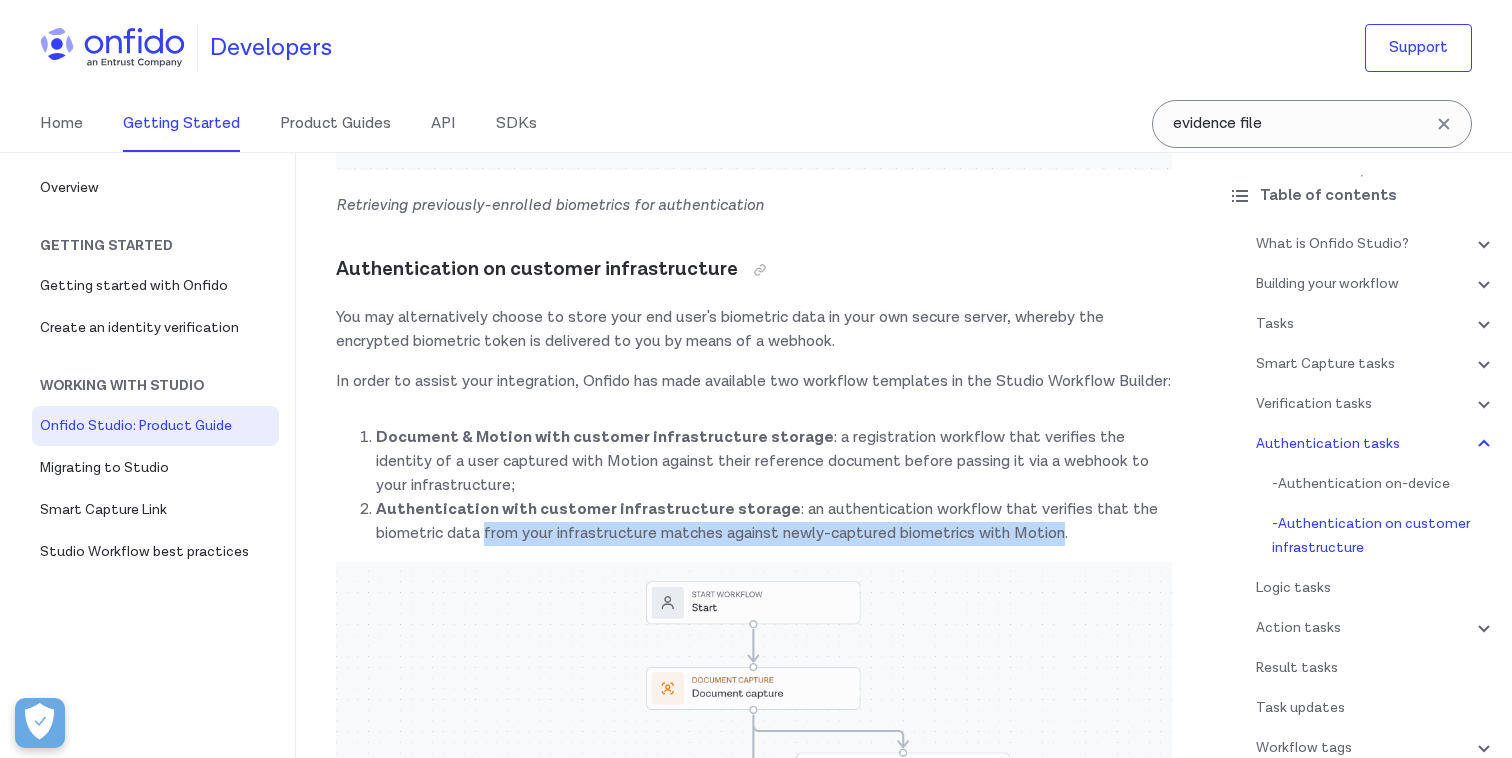 click on "Authentication with customer infrastructure storage : an authentication workflow that verifies that the biometric data from your infrastructure matches against newly-captured biometrics with Motion." at bounding box center [774, 522] 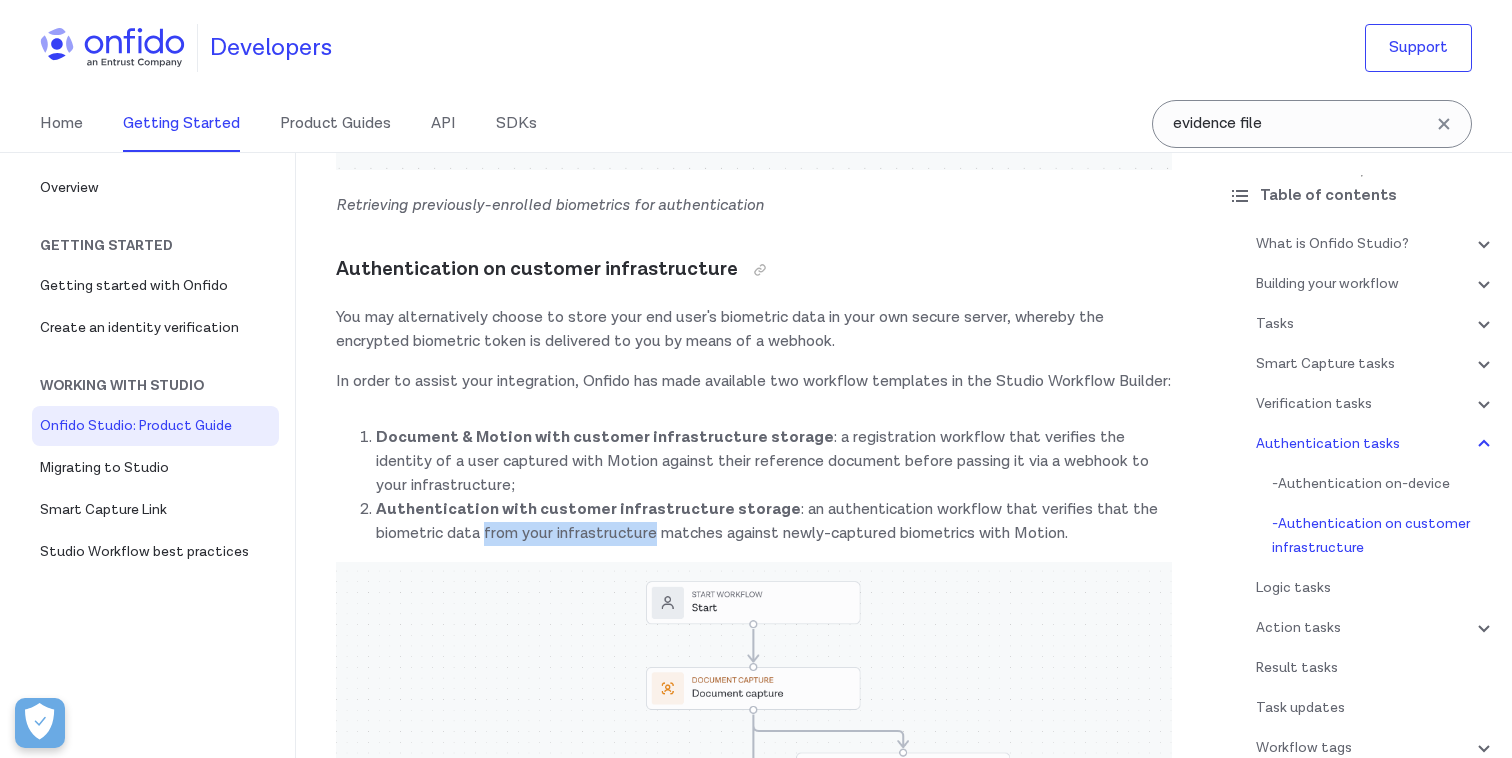 drag, startPoint x: 494, startPoint y: 532, endPoint x: 613, endPoint y: 529, distance: 119.03781 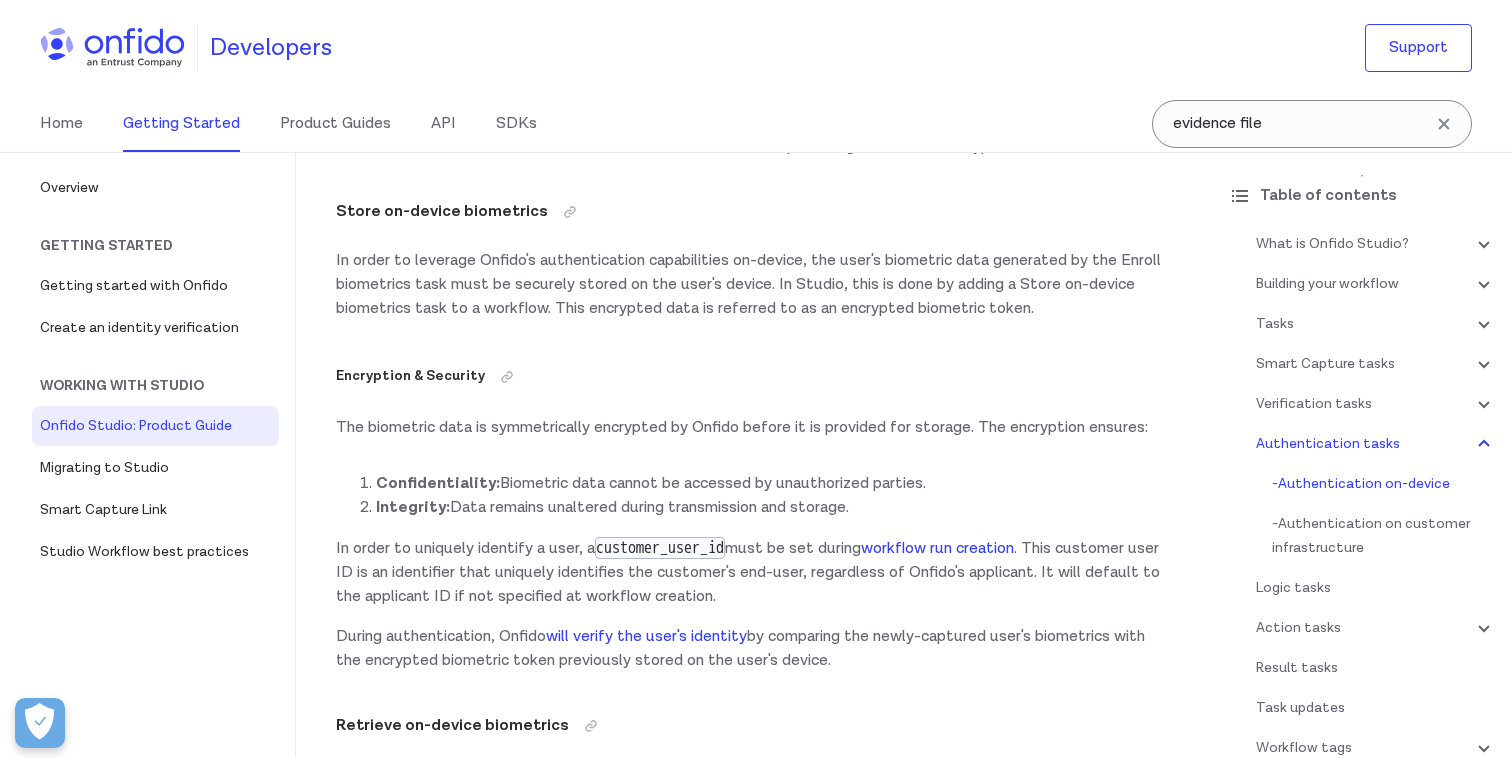 scroll, scrollTop: 20333, scrollLeft: 0, axis: vertical 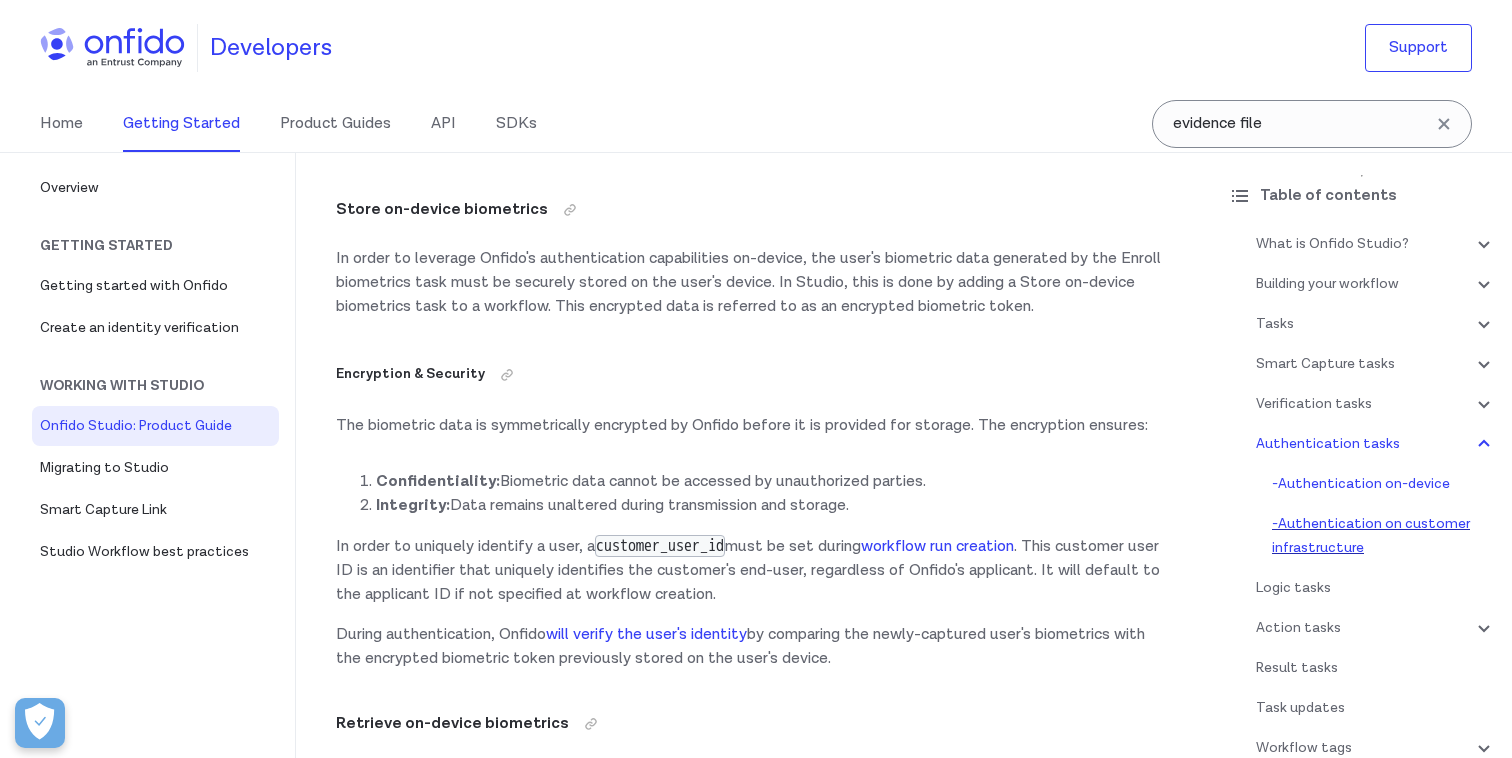 click on "-  Authentication on customer infrastructure" at bounding box center [1384, 536] 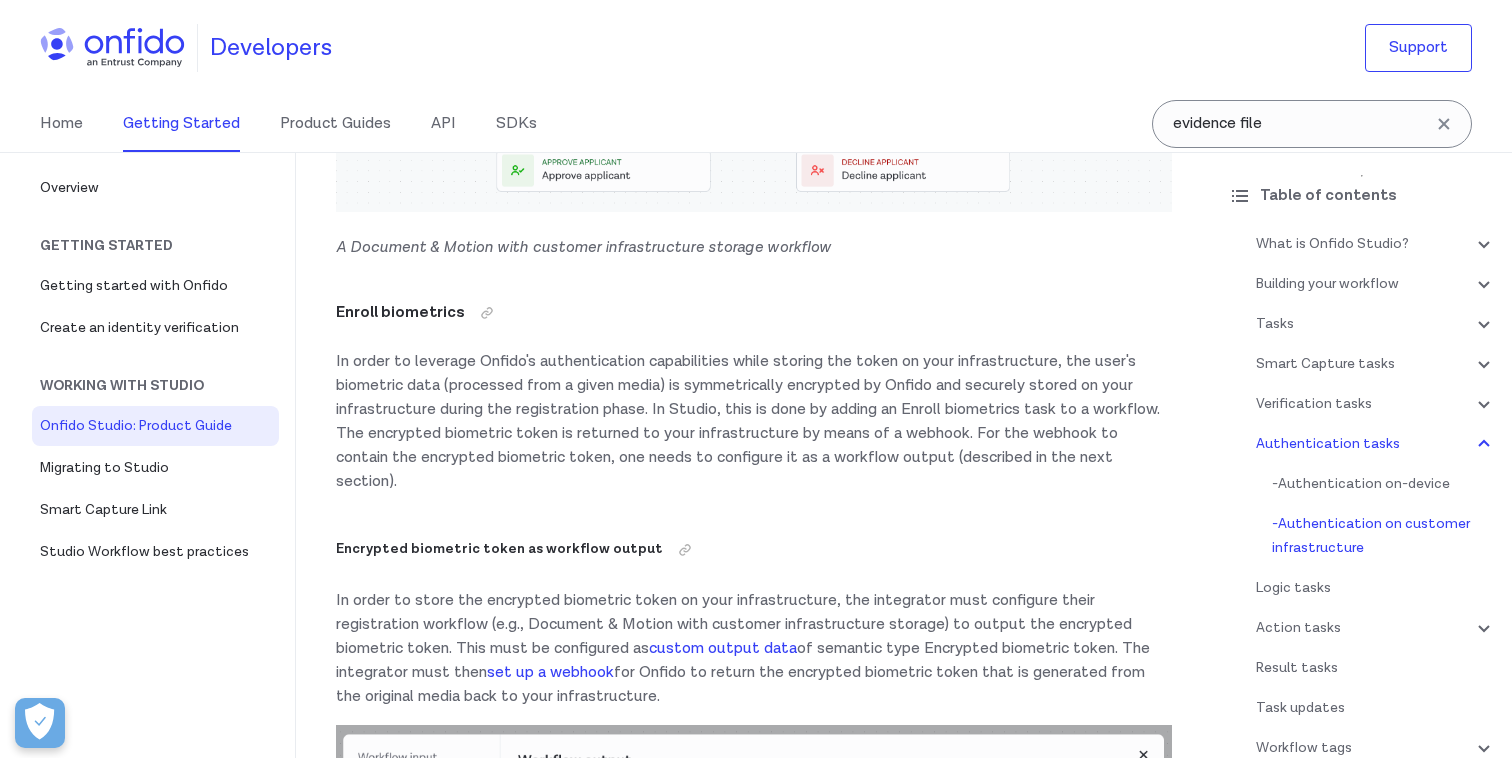 scroll, scrollTop: 22850, scrollLeft: 0, axis: vertical 